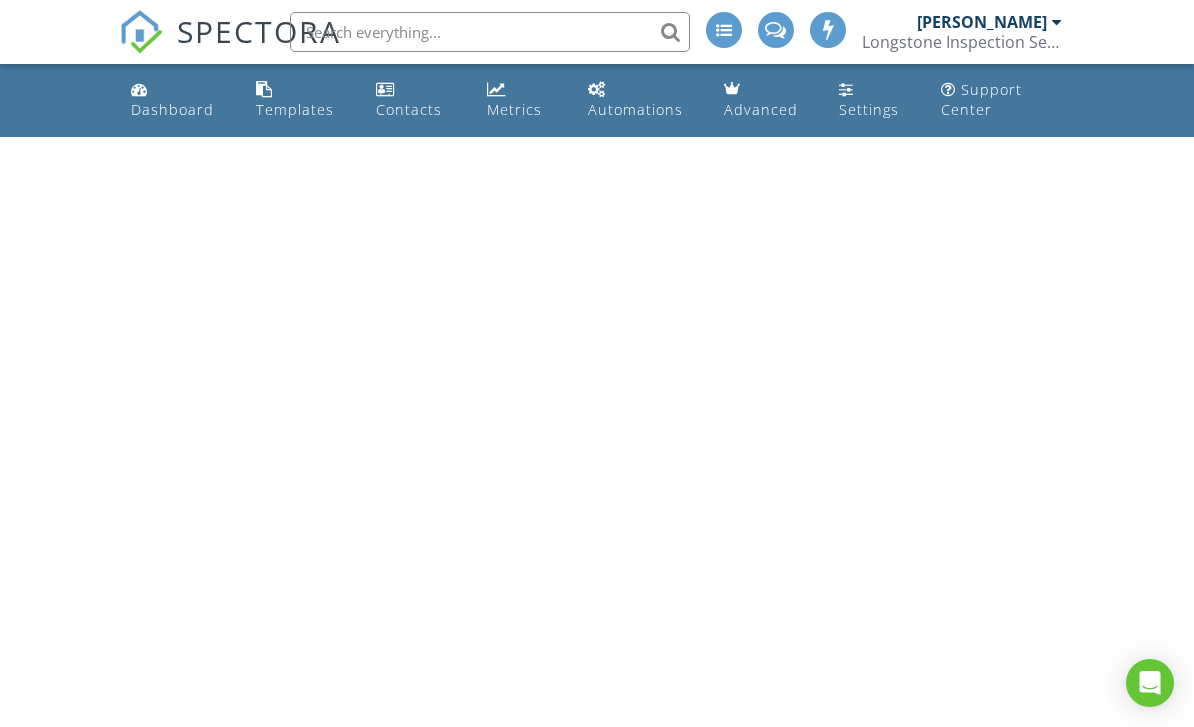 scroll, scrollTop: 0, scrollLeft: 0, axis: both 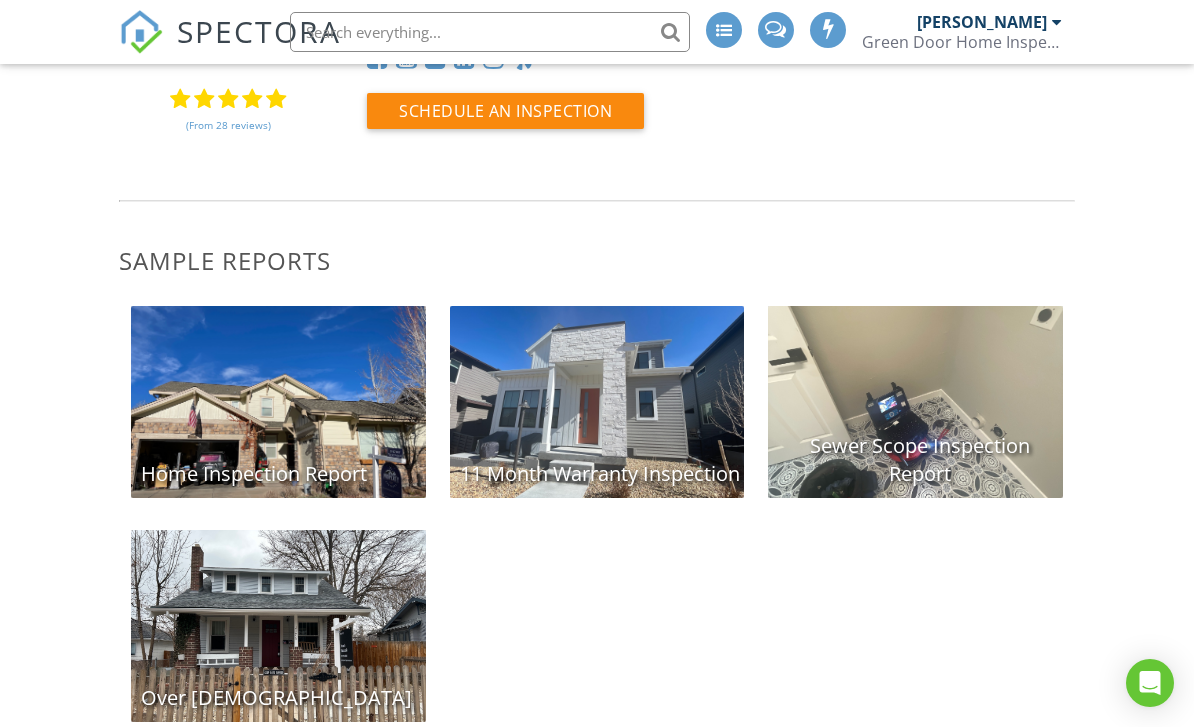 click on "Home Inspection Report" at bounding box center [278, 402] 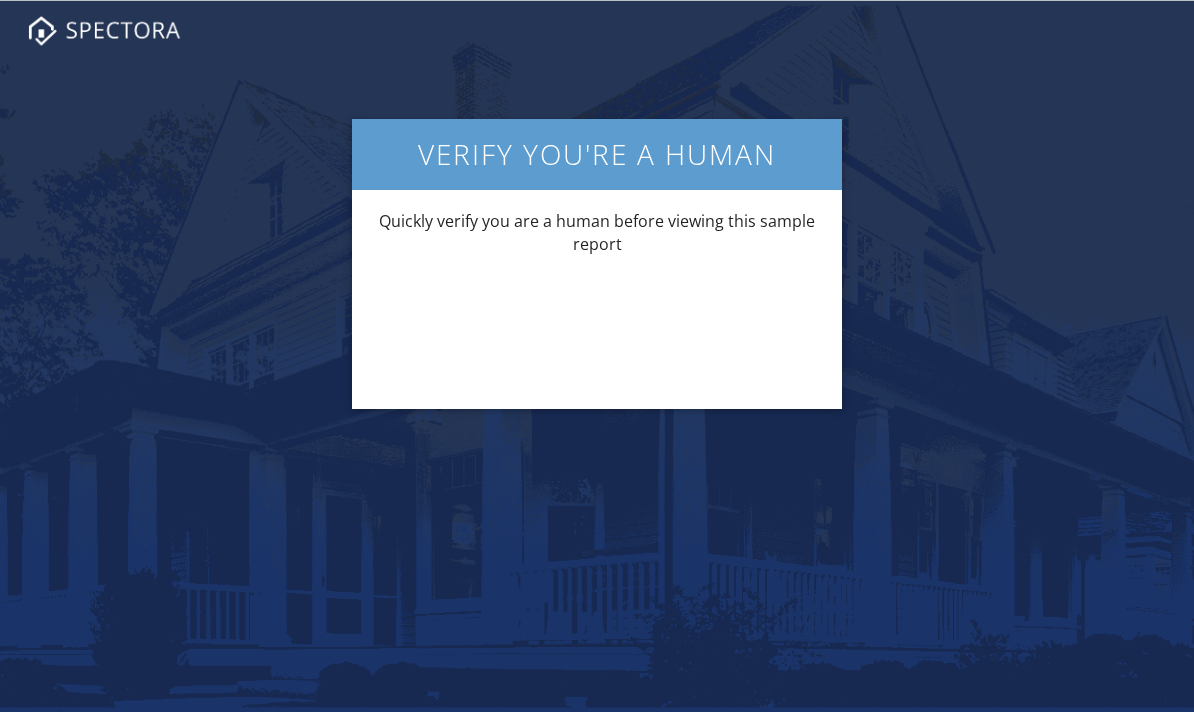 scroll, scrollTop: 0, scrollLeft: 0, axis: both 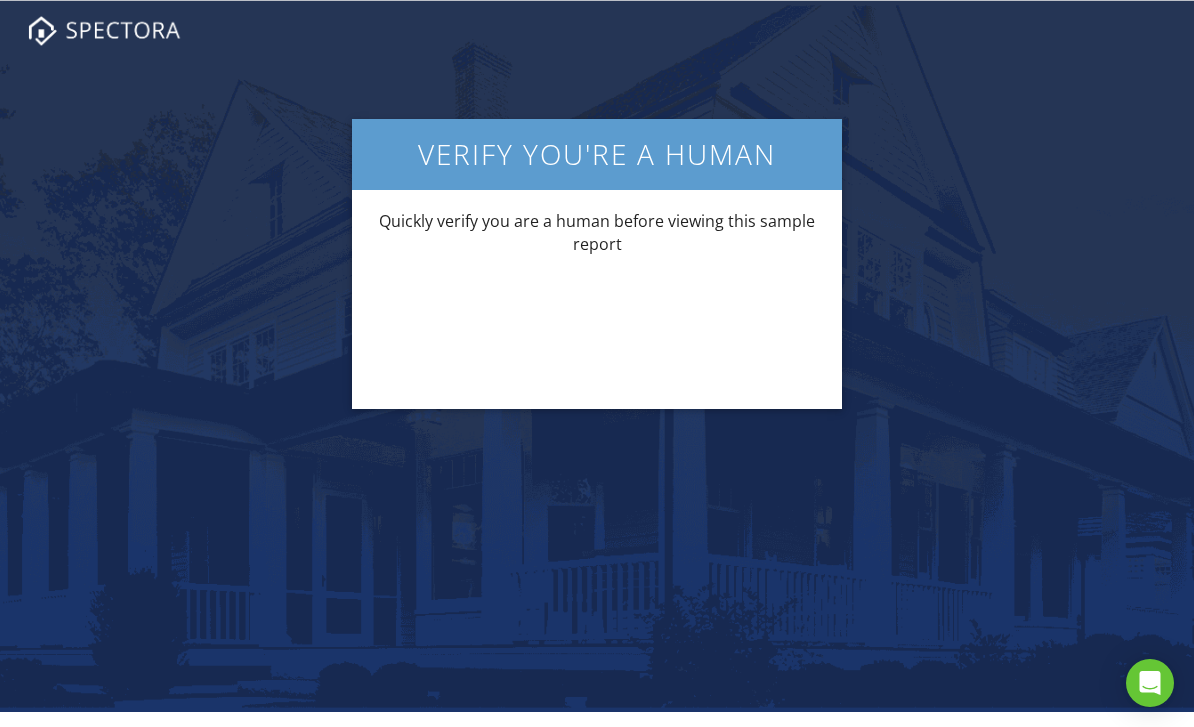 click on "Verify you're a human
Quickly verify you are a human before viewing this sample report" at bounding box center [596, 264] 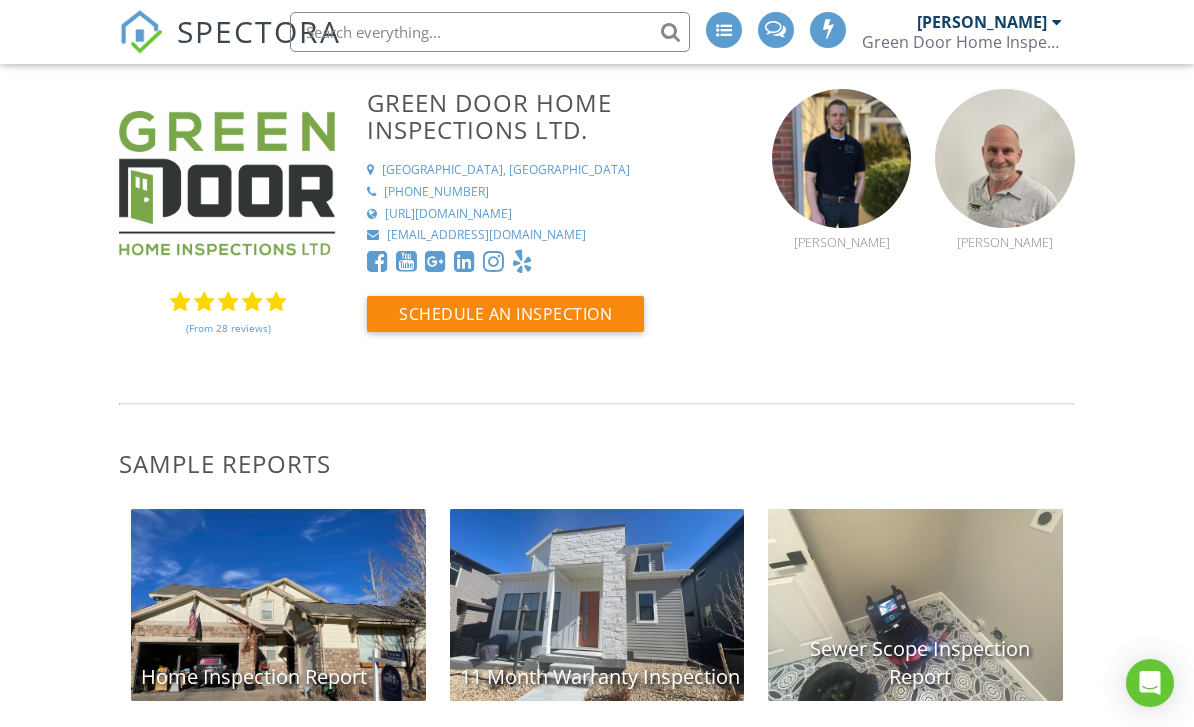 scroll, scrollTop: 267, scrollLeft: 0, axis: vertical 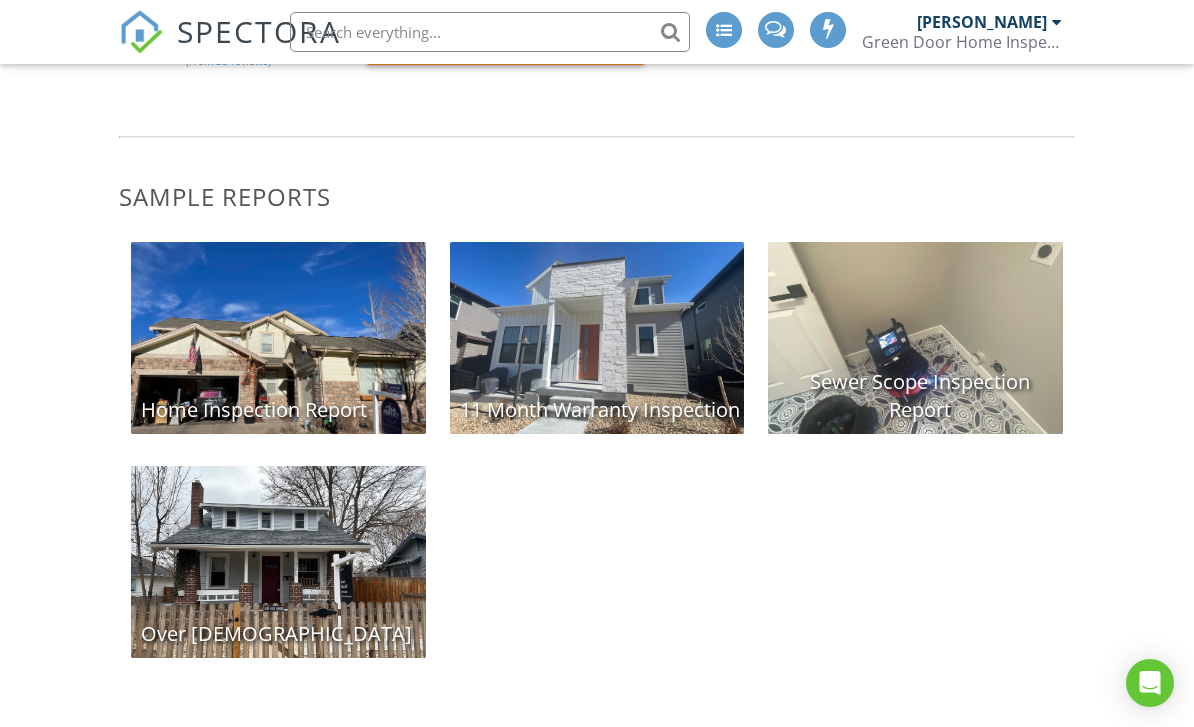 click on "11 Month Warranty Inspection" at bounding box center (597, 338) 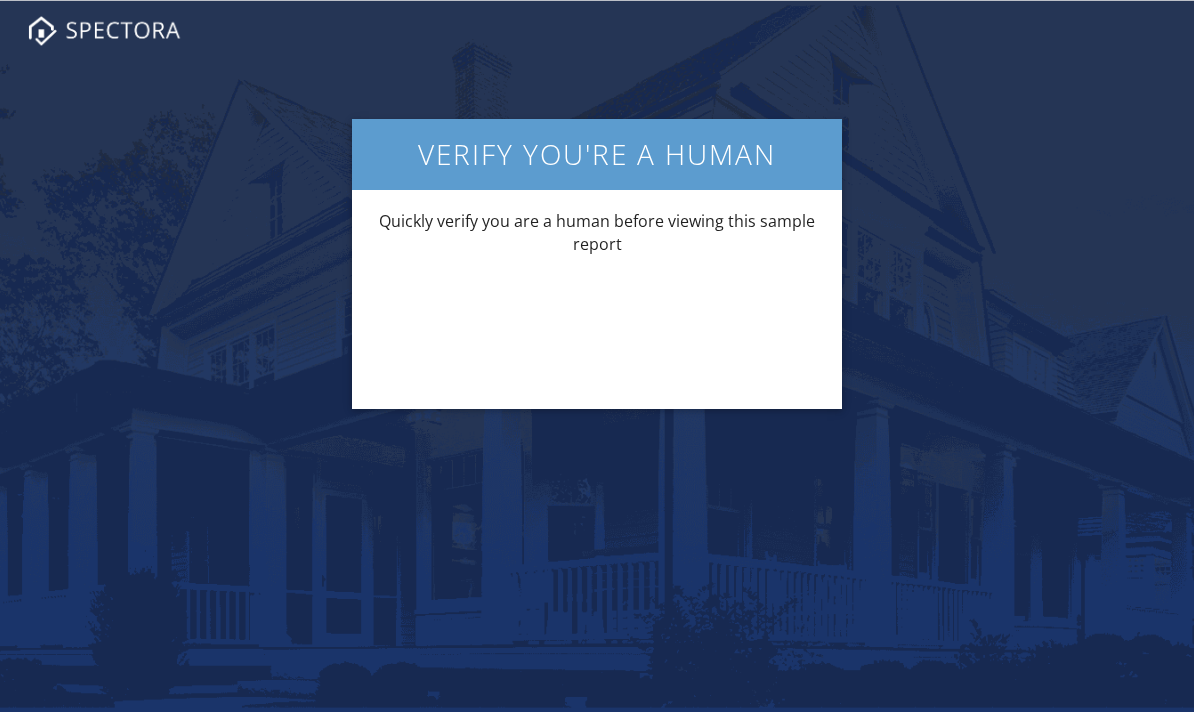 scroll, scrollTop: 0, scrollLeft: 0, axis: both 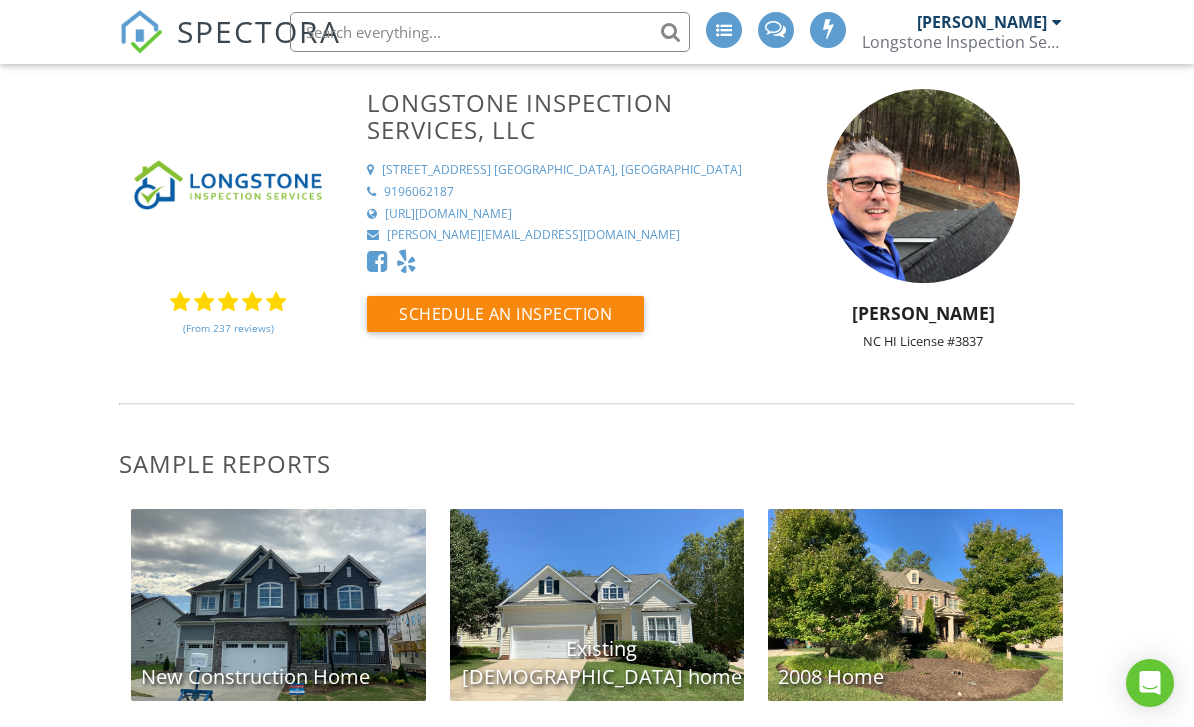 click on "New Construction Home" at bounding box center [278, 605] 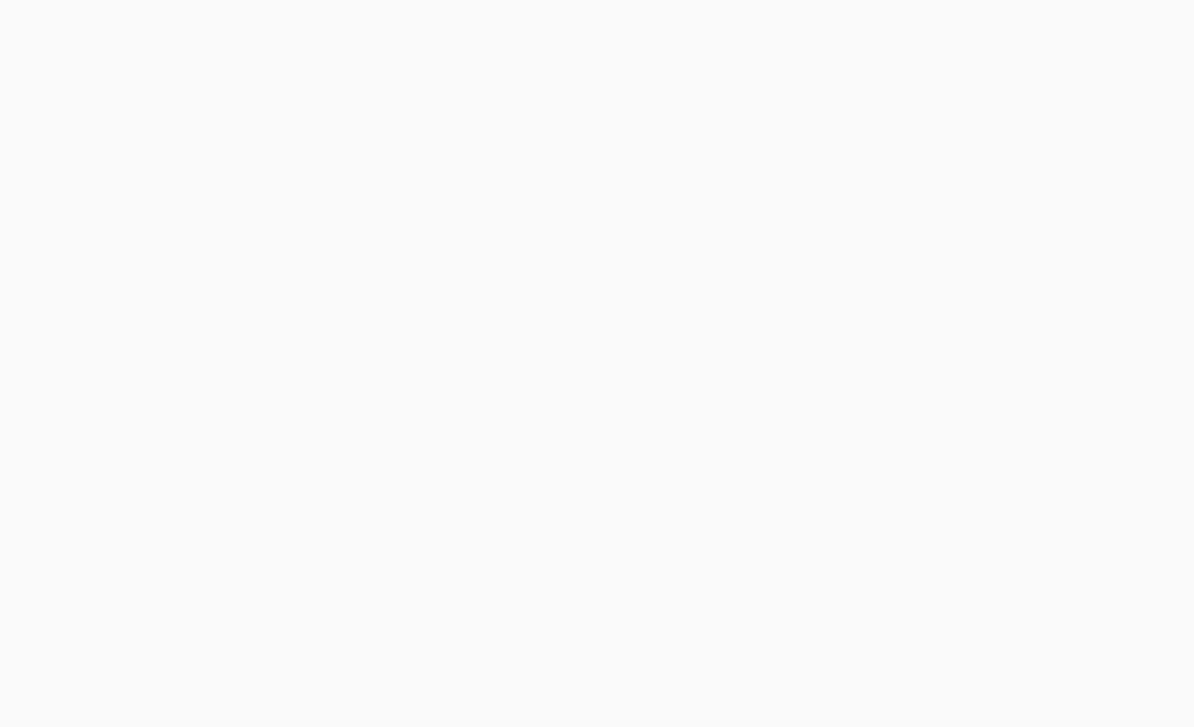 scroll, scrollTop: 0, scrollLeft: 0, axis: both 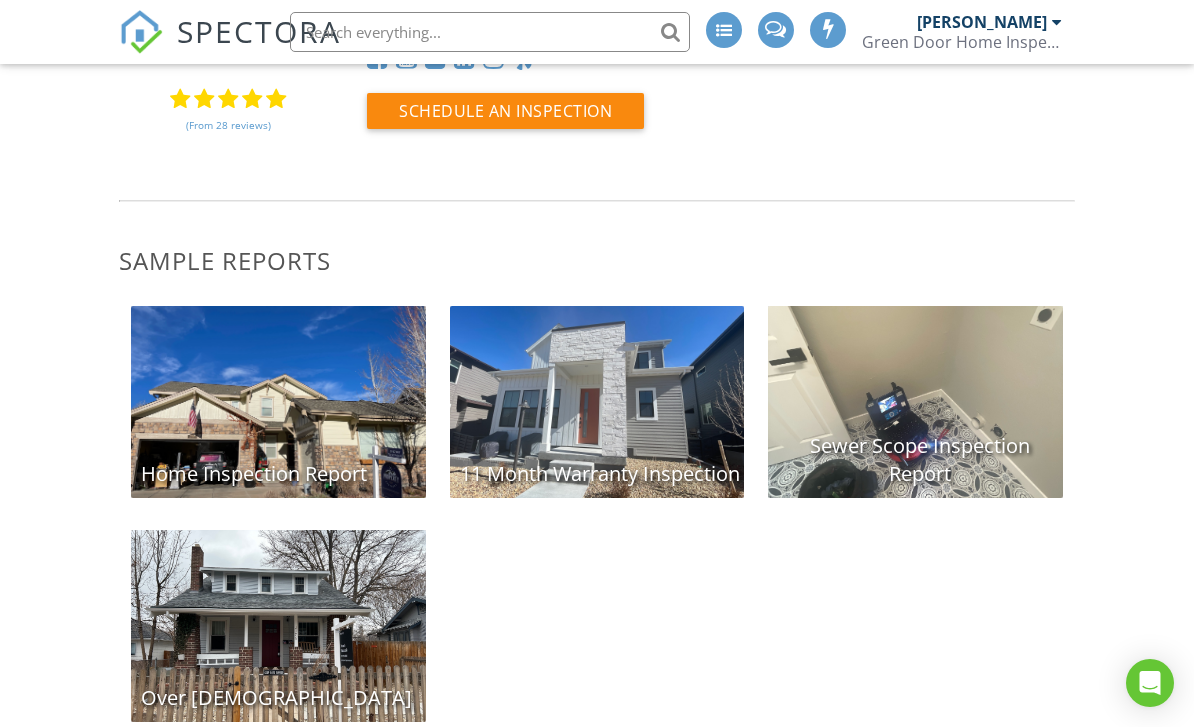 click on "Over 100 years old" at bounding box center (278, 626) 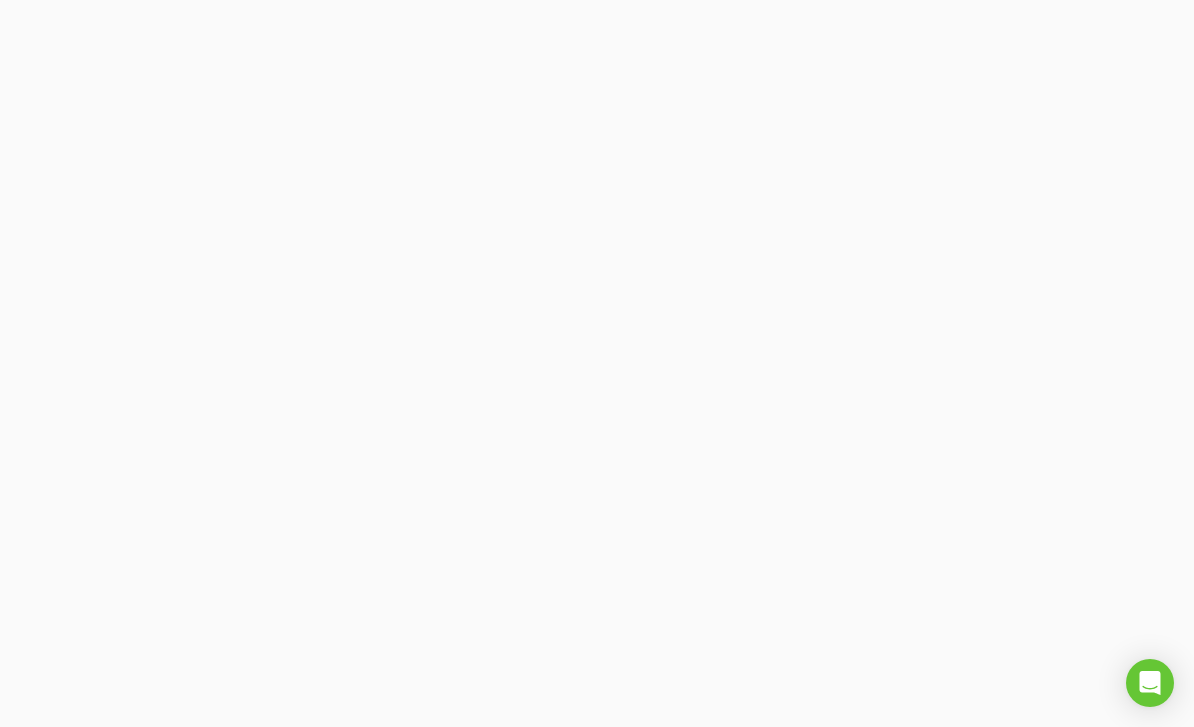 scroll, scrollTop: 0, scrollLeft: 0, axis: both 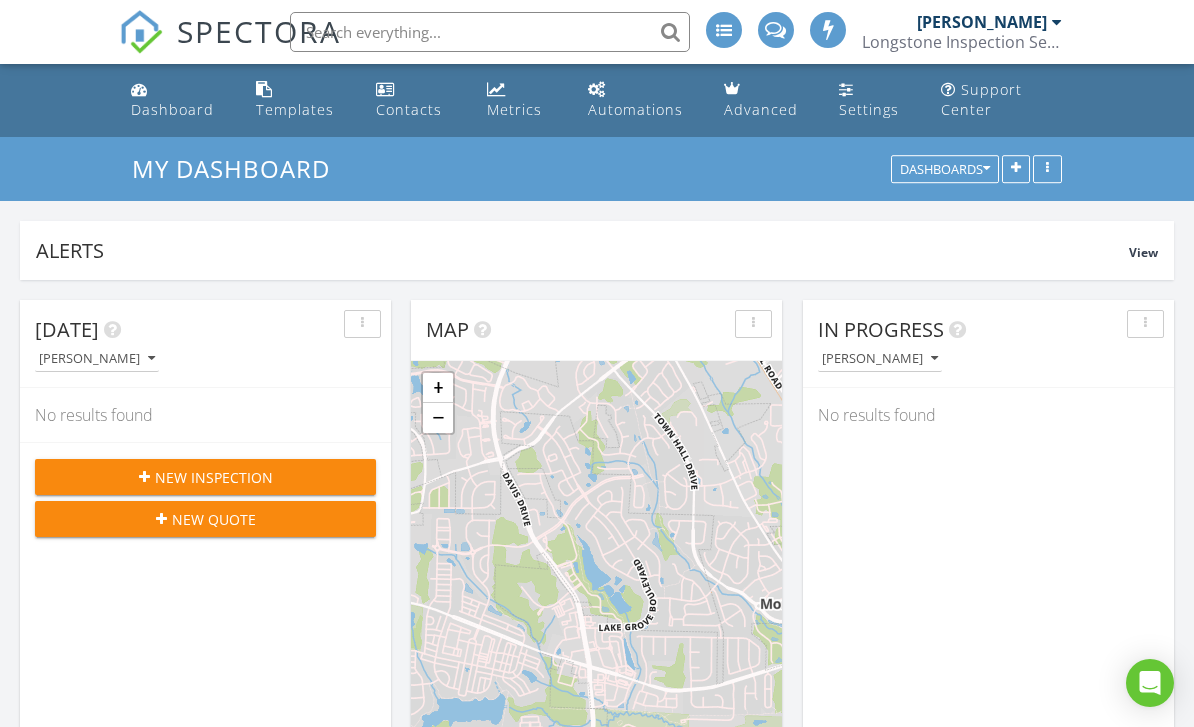 click at bounding box center (144, 477) 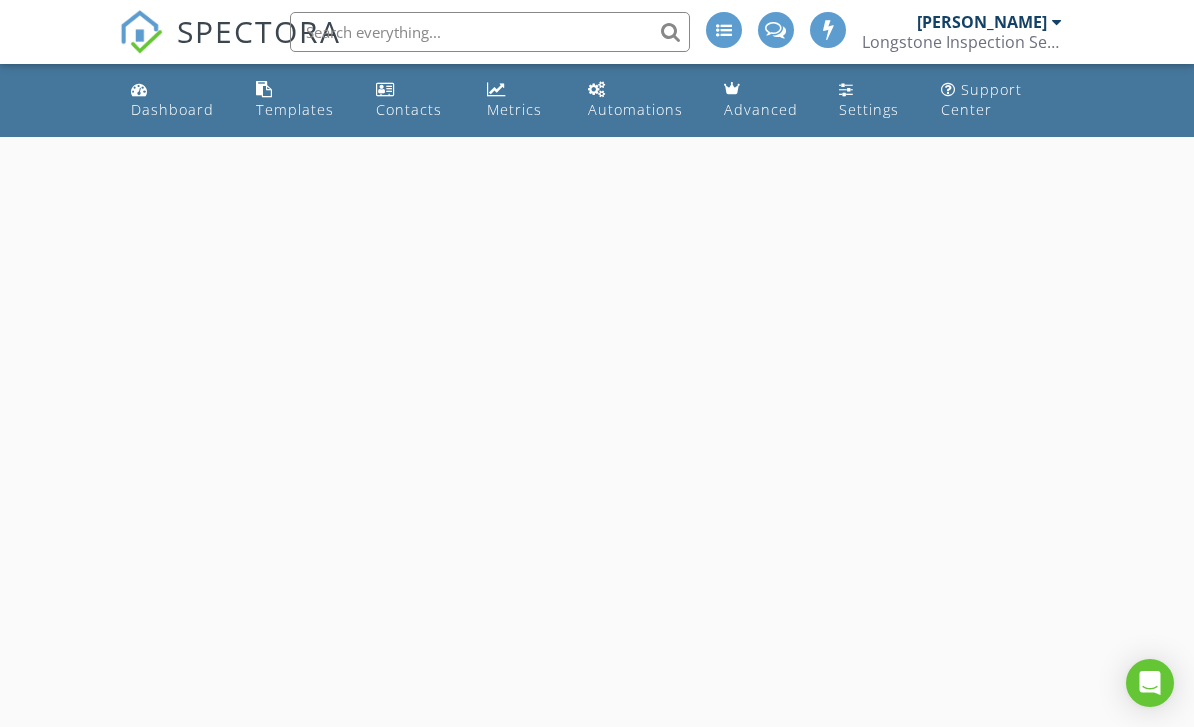scroll, scrollTop: 0, scrollLeft: 0, axis: both 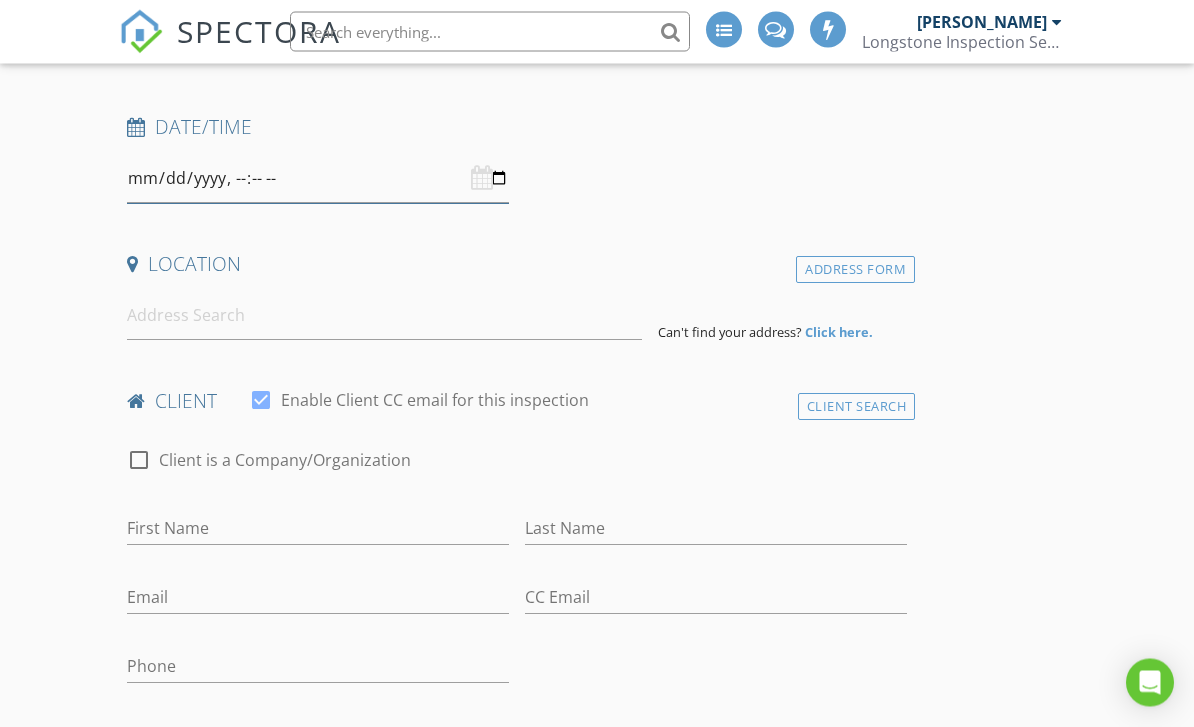 click at bounding box center (318, 179) 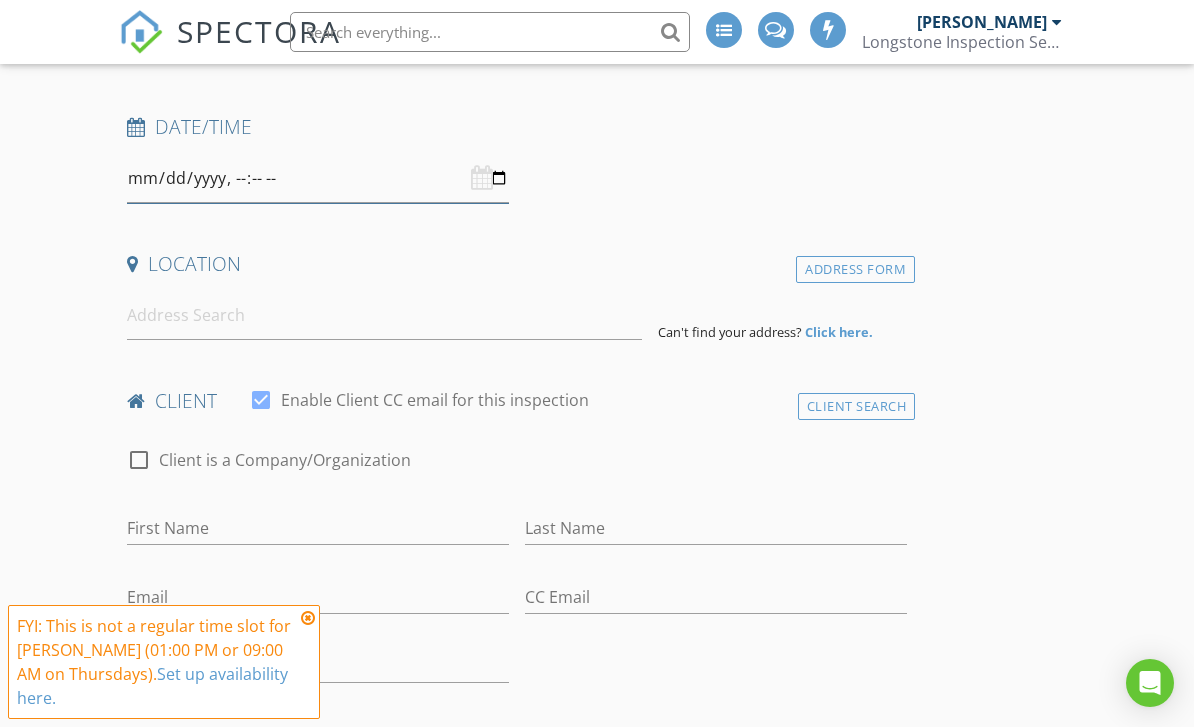 type on "[DATE]T13:00" 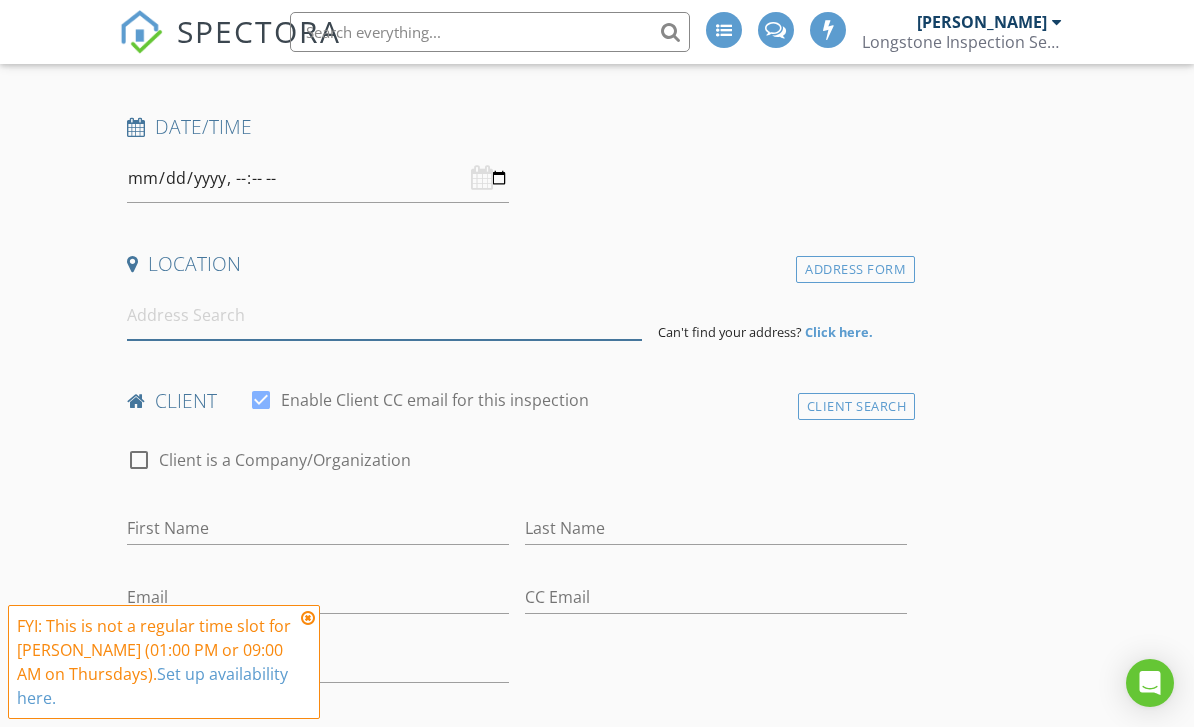 click at bounding box center (384, 315) 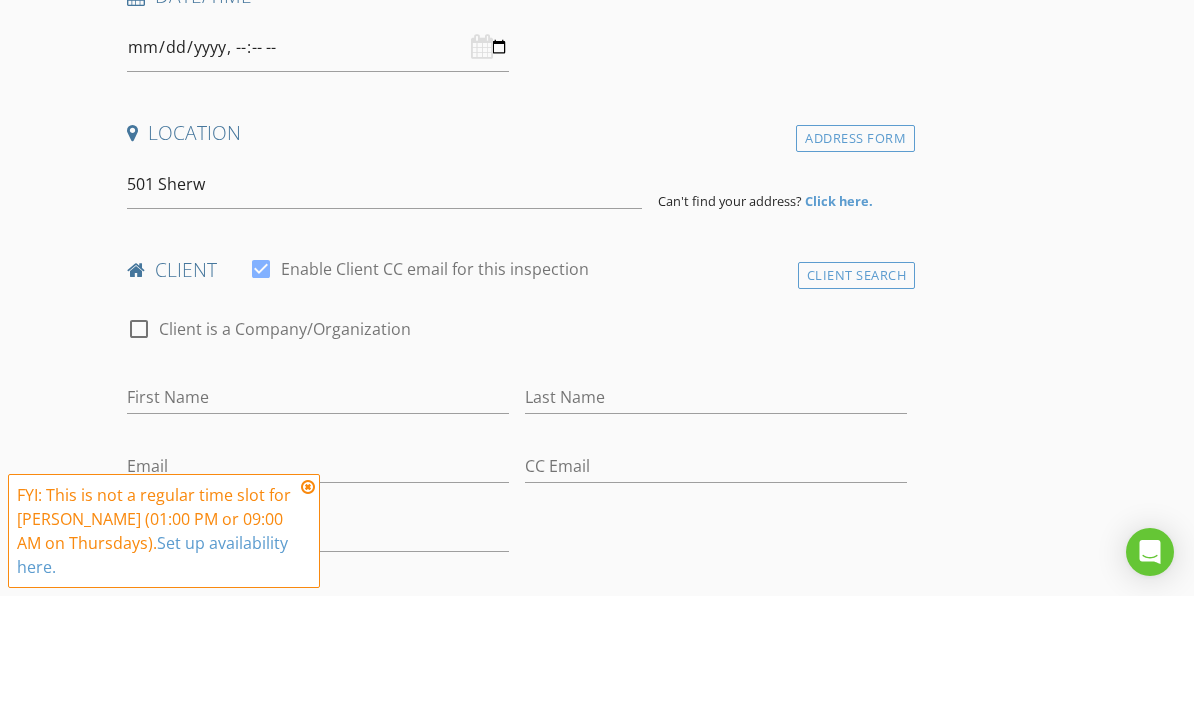 type on "501 Sherwood Forest Pl, Cary, NC, USA" 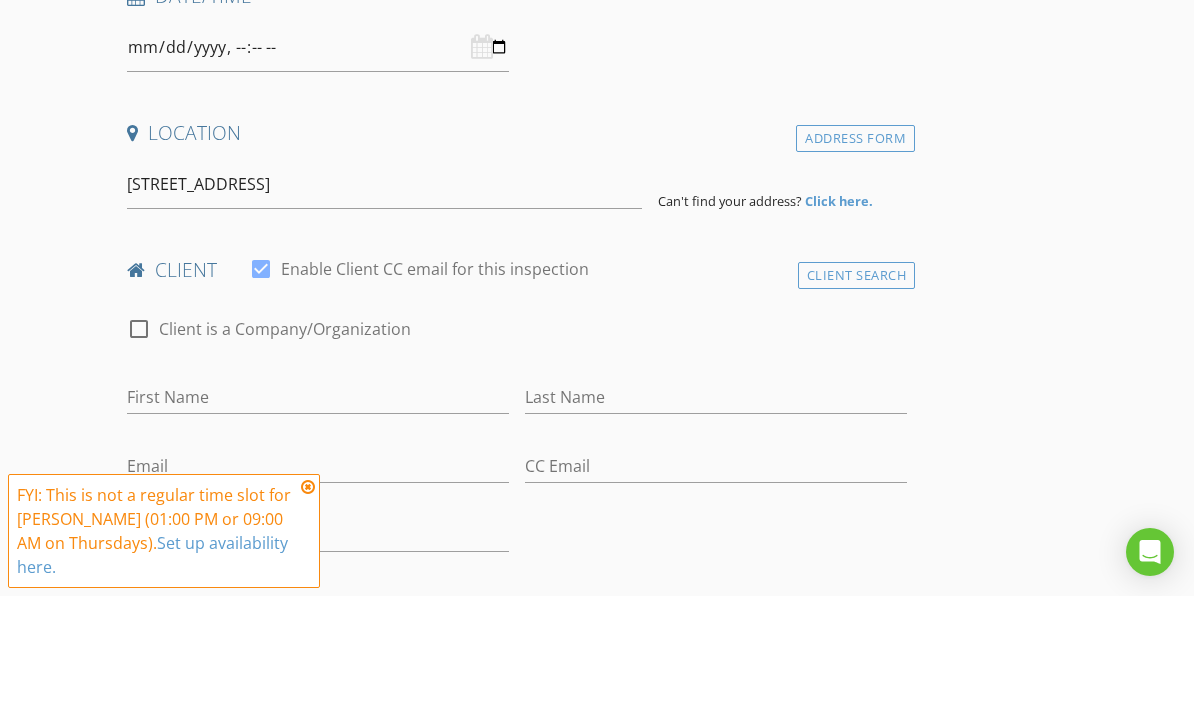 scroll, scrollTop: 427, scrollLeft: 0, axis: vertical 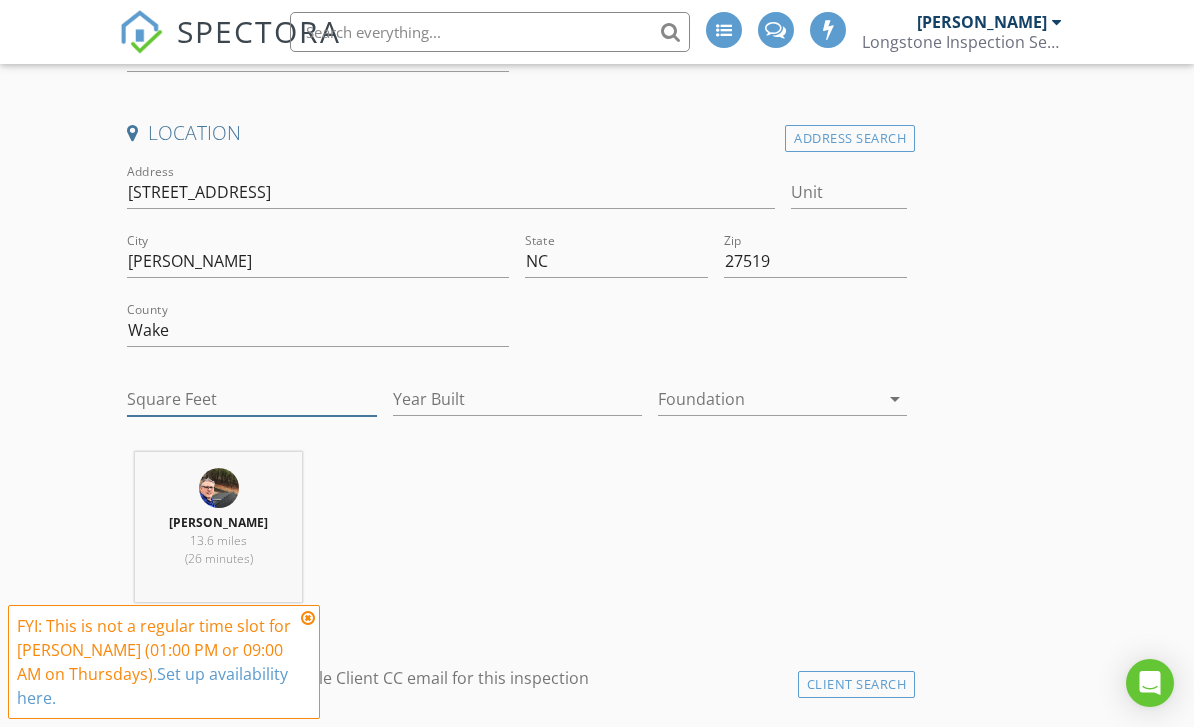 click on "Square Feet" at bounding box center [251, 399] 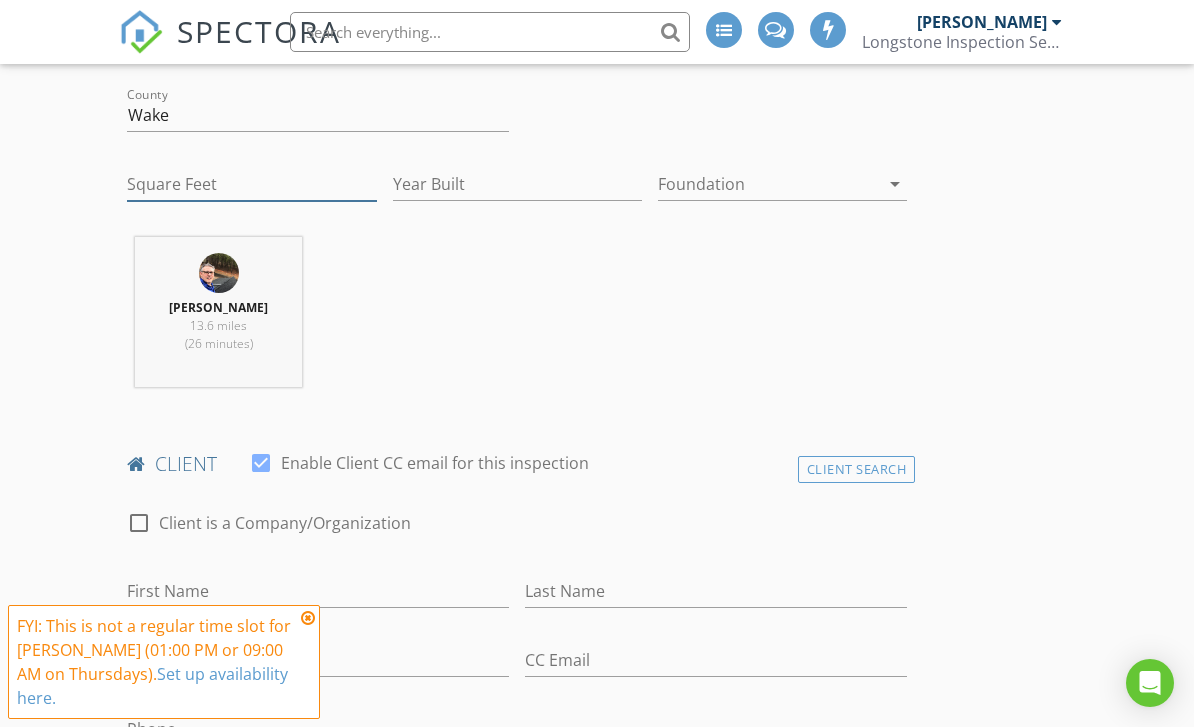 scroll, scrollTop: 678, scrollLeft: 0, axis: vertical 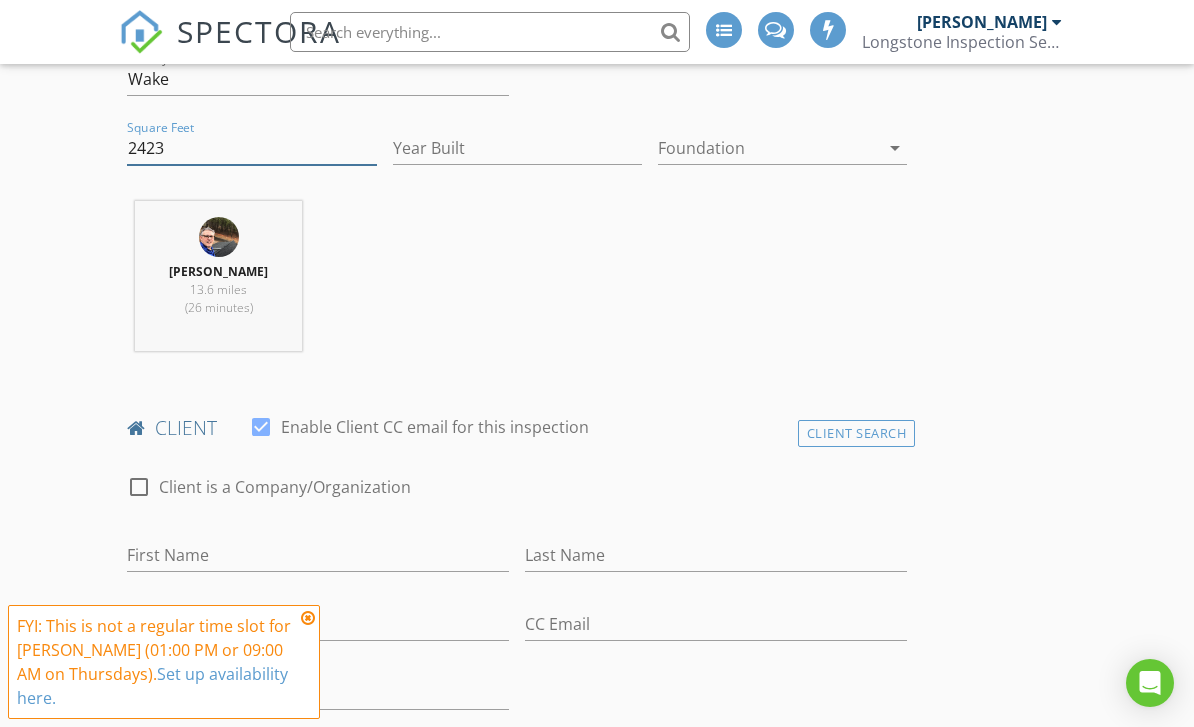 type on "2423" 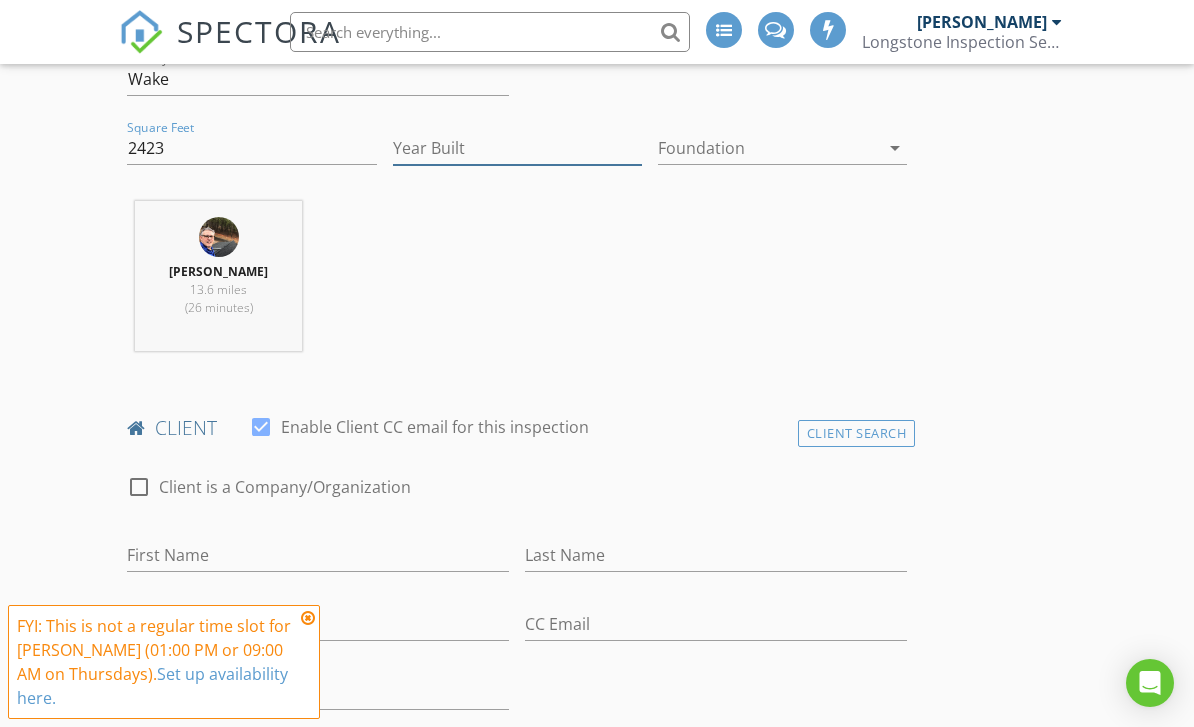 click on "Year Built" at bounding box center [517, 148] 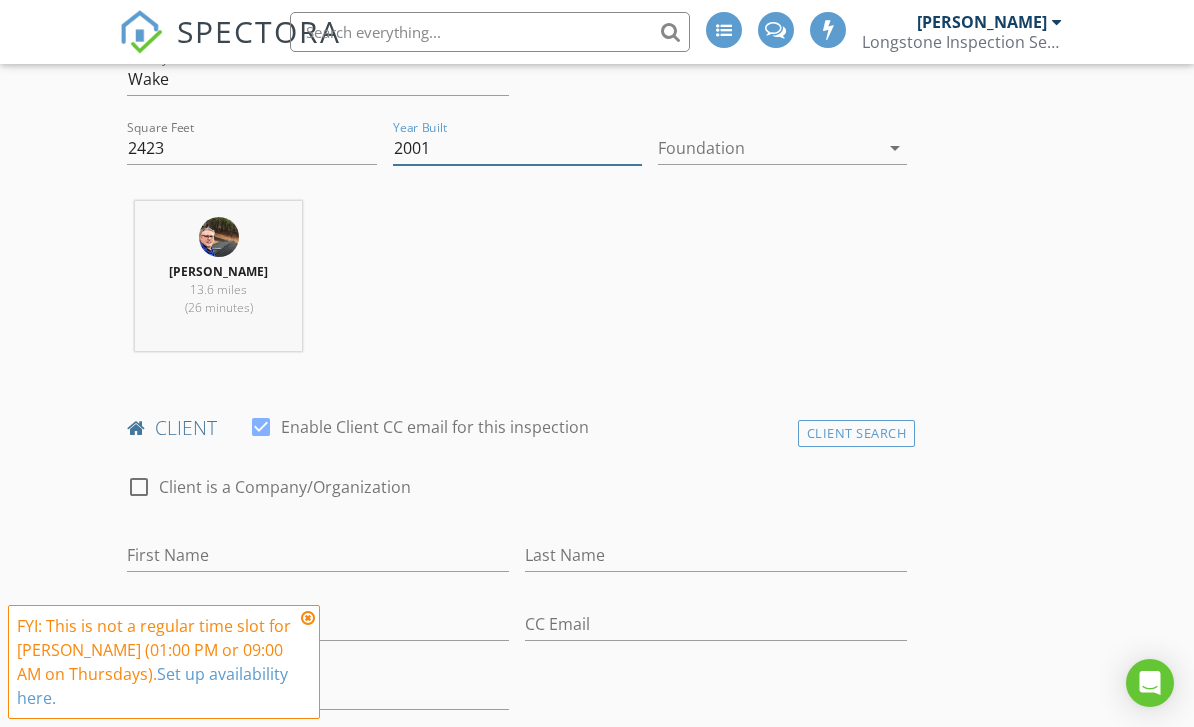 type on "2001" 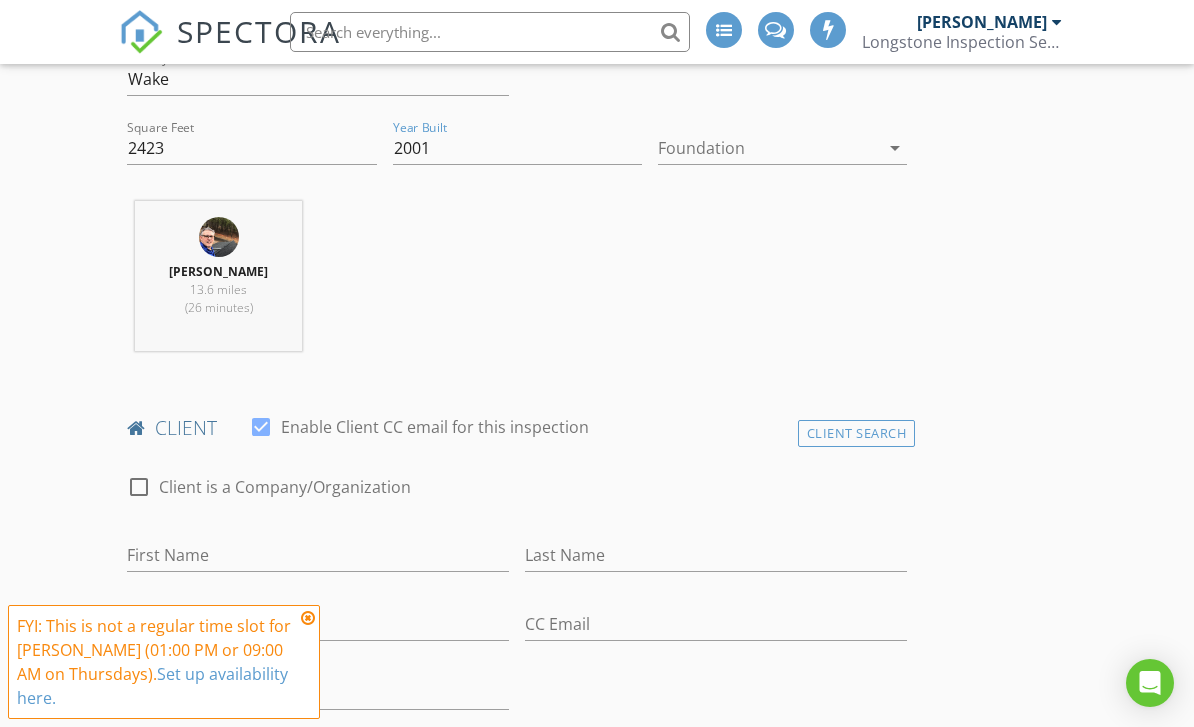 click at bounding box center [768, 148] 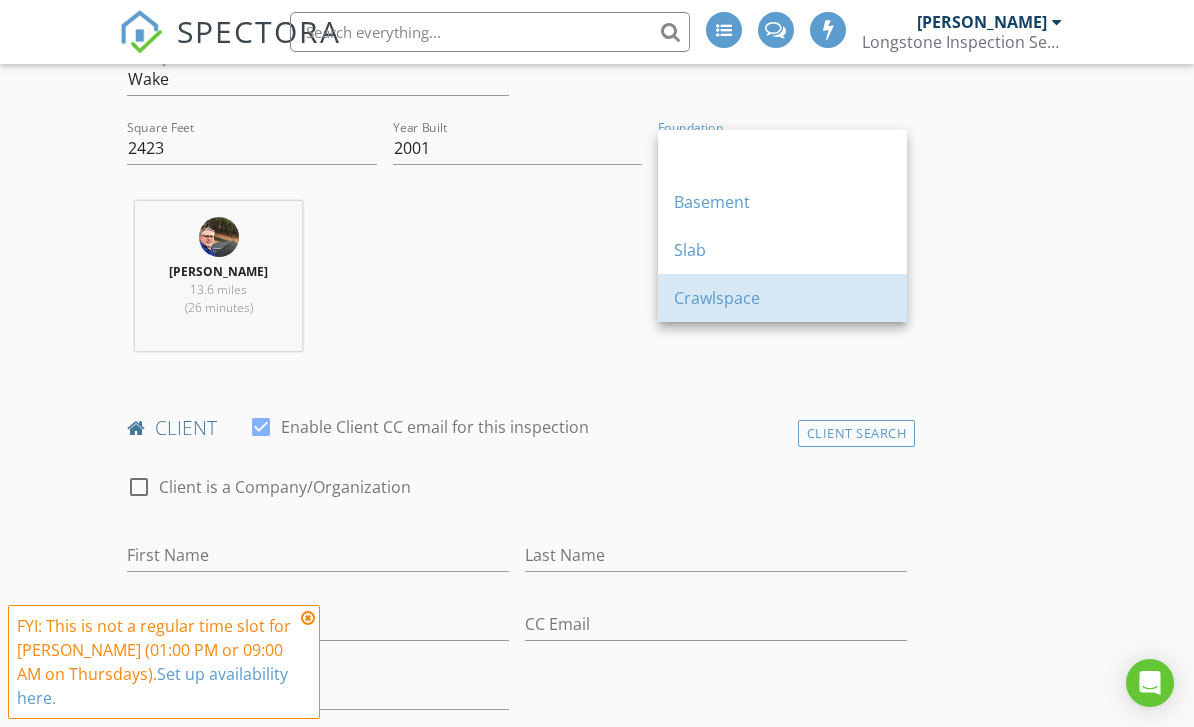 click on "Crawlspace" at bounding box center (782, 298) 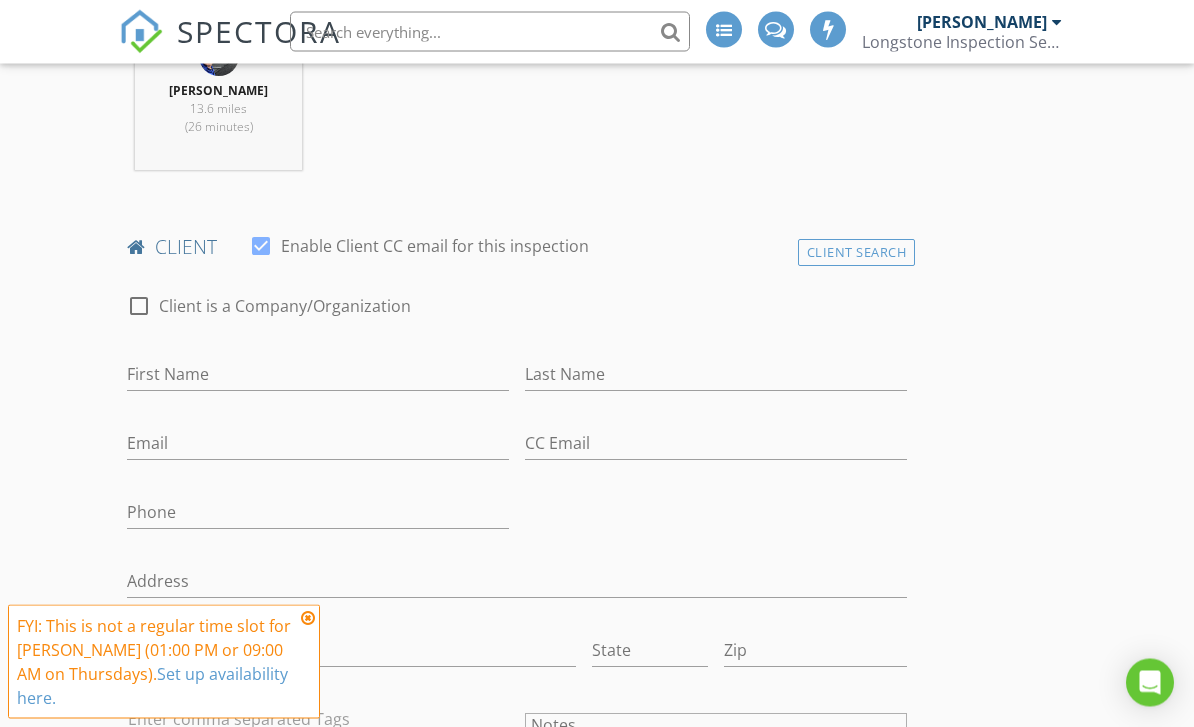 scroll, scrollTop: 863, scrollLeft: 0, axis: vertical 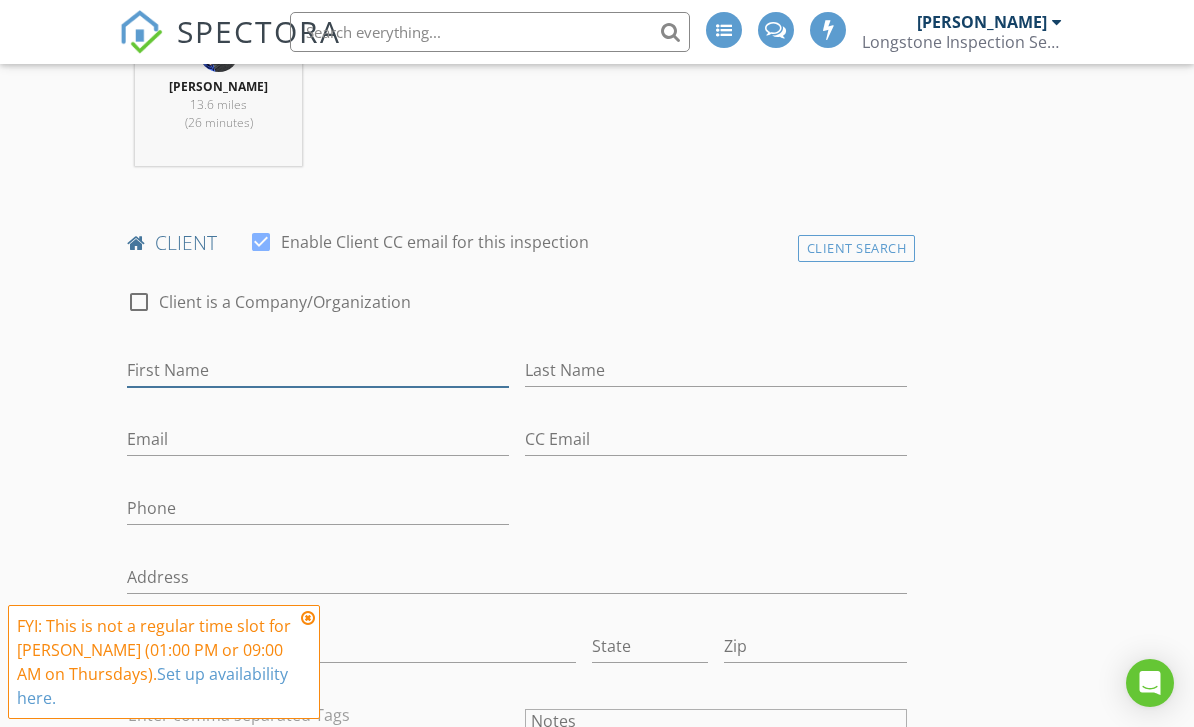 click on "First Name" at bounding box center [318, 370] 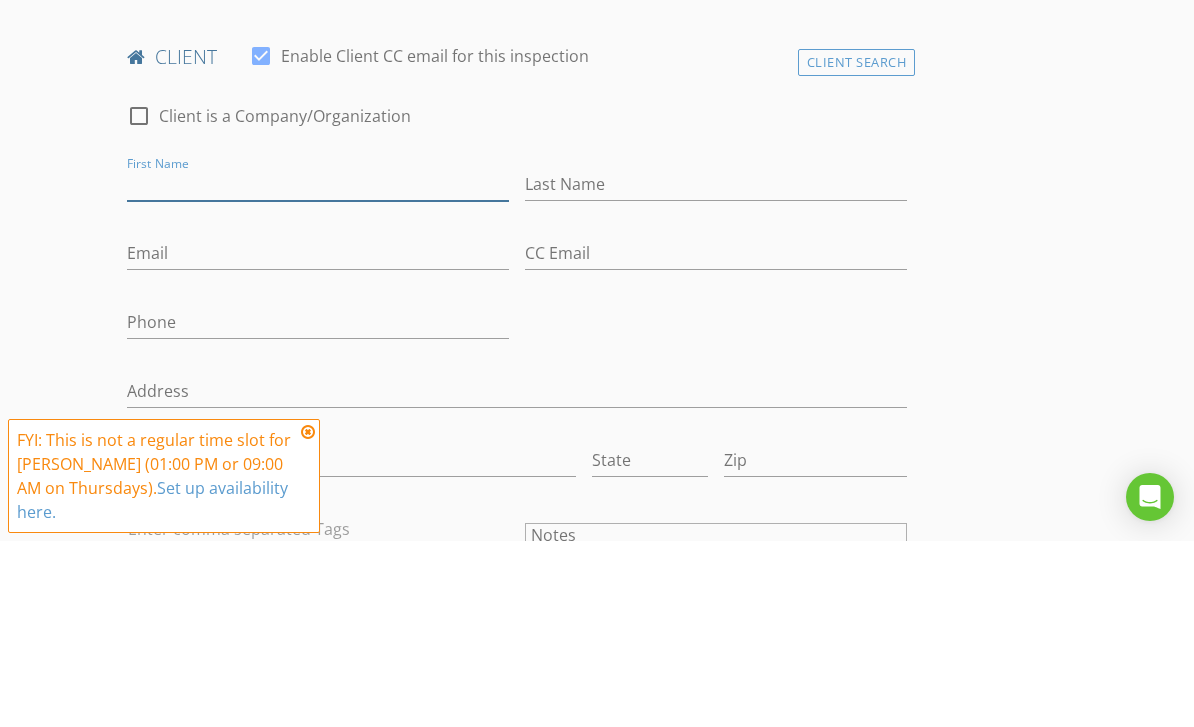 scroll, scrollTop: 1049, scrollLeft: 0, axis: vertical 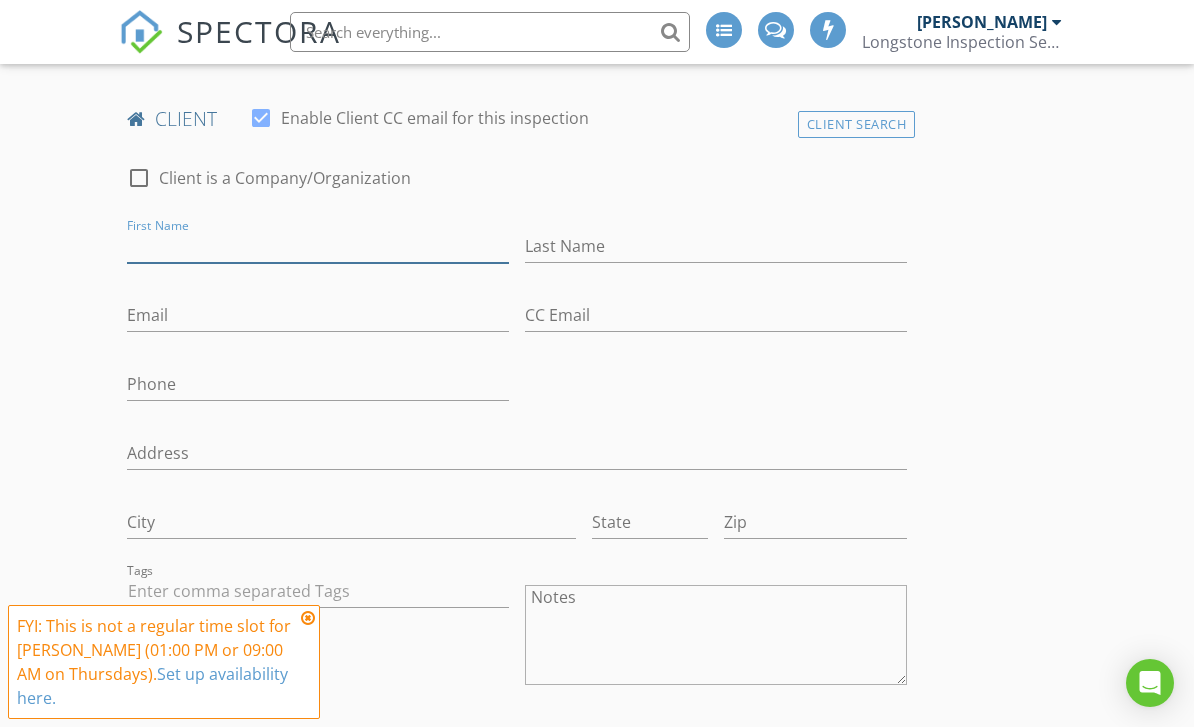 click on "First Name" at bounding box center [318, 246] 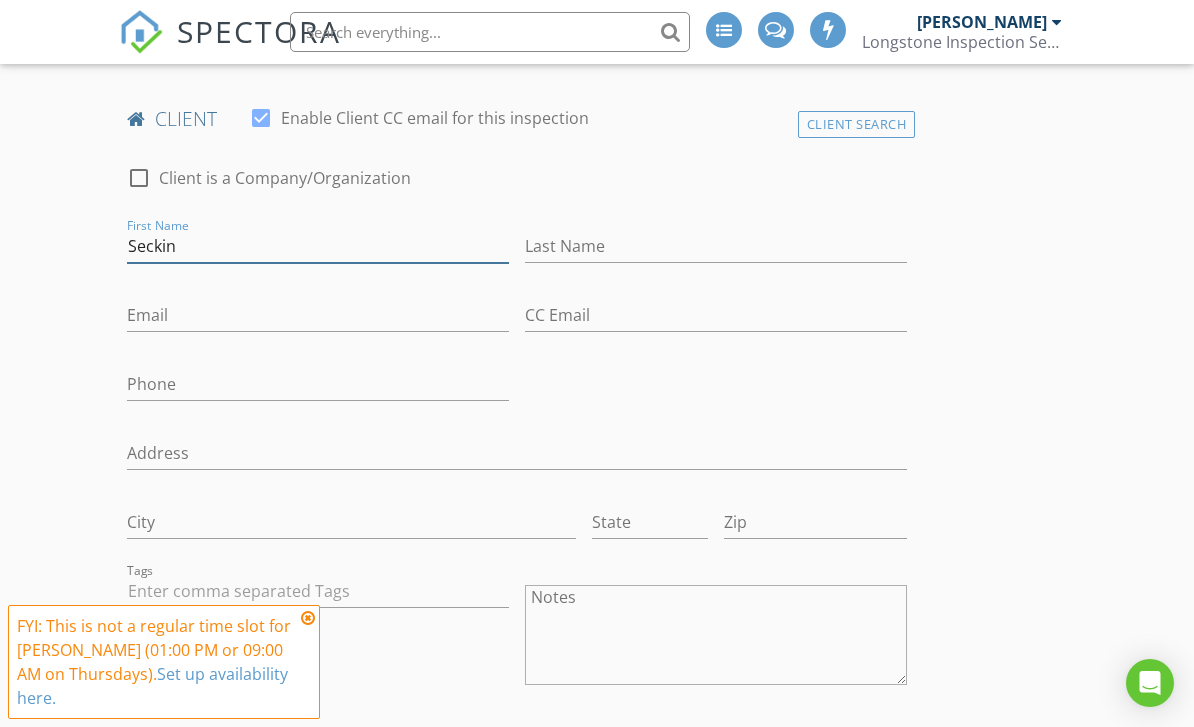 type on "Seckin" 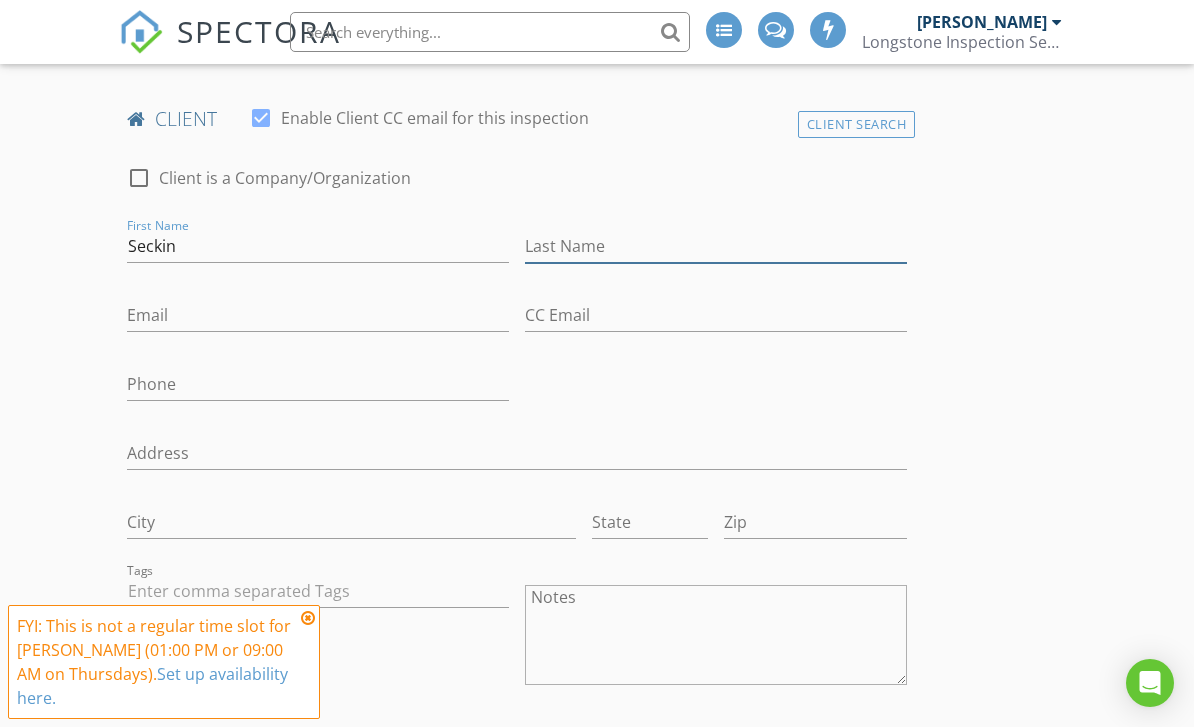 click on "Last Name" at bounding box center [716, 246] 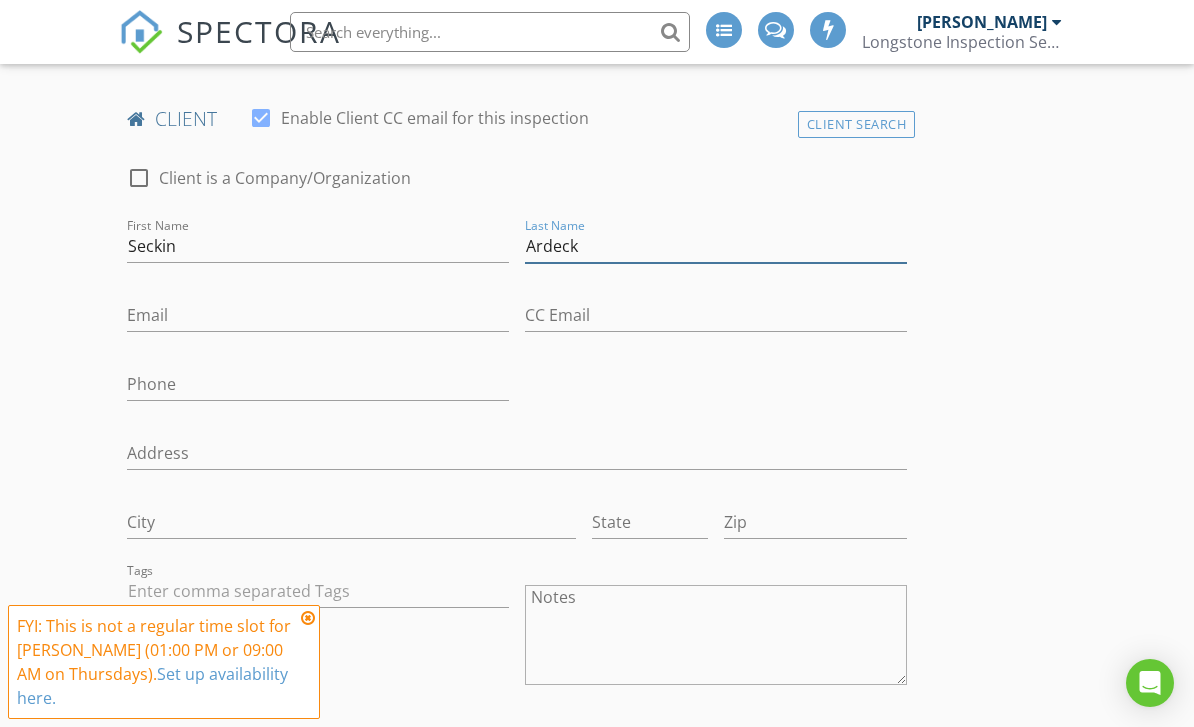 type on "Ardeck" 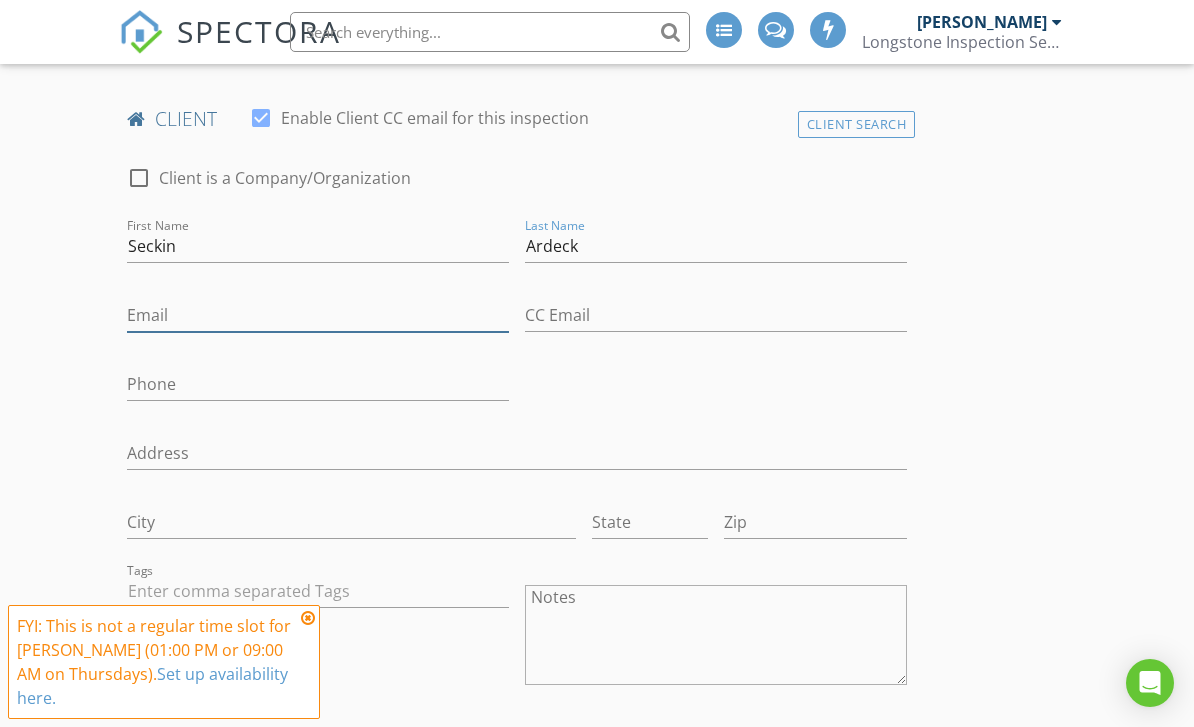 click on "Email" at bounding box center (318, 315) 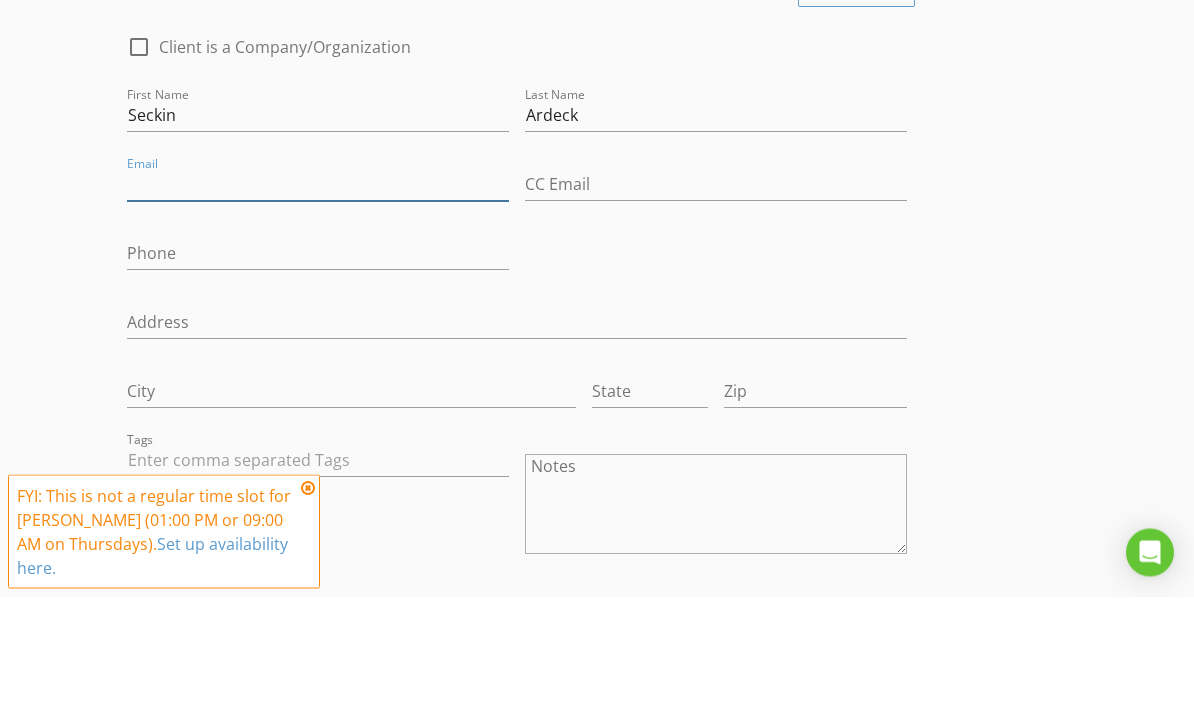 type on "L" 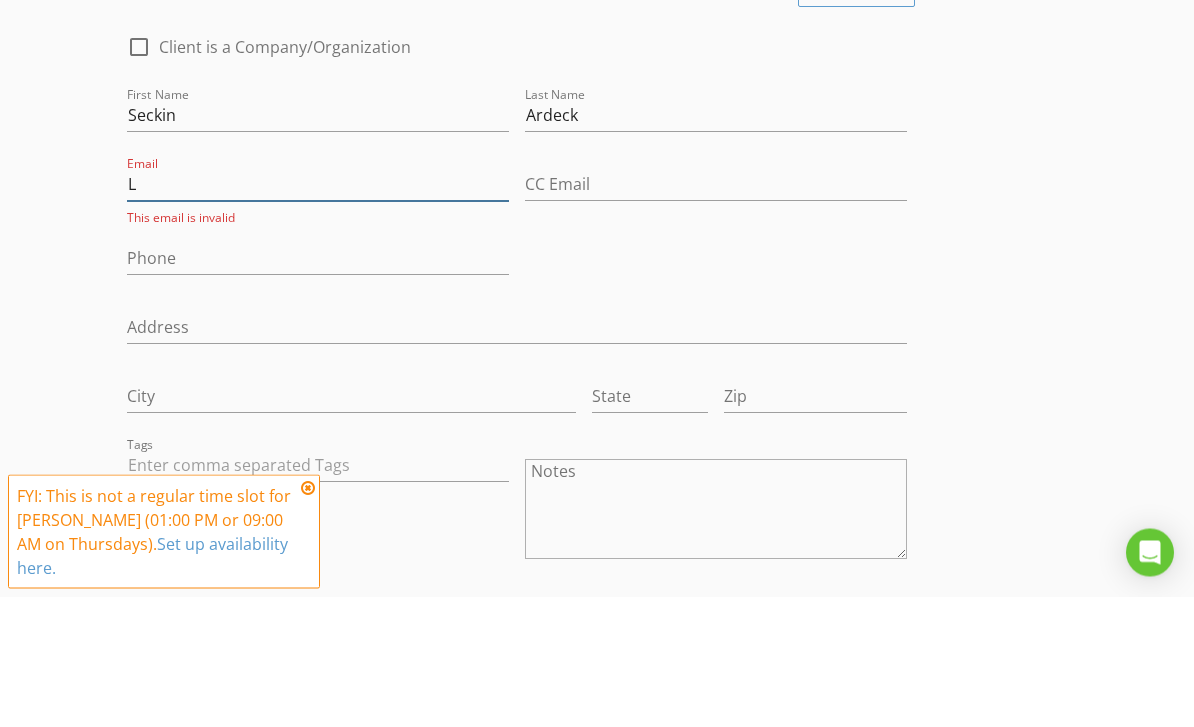 type 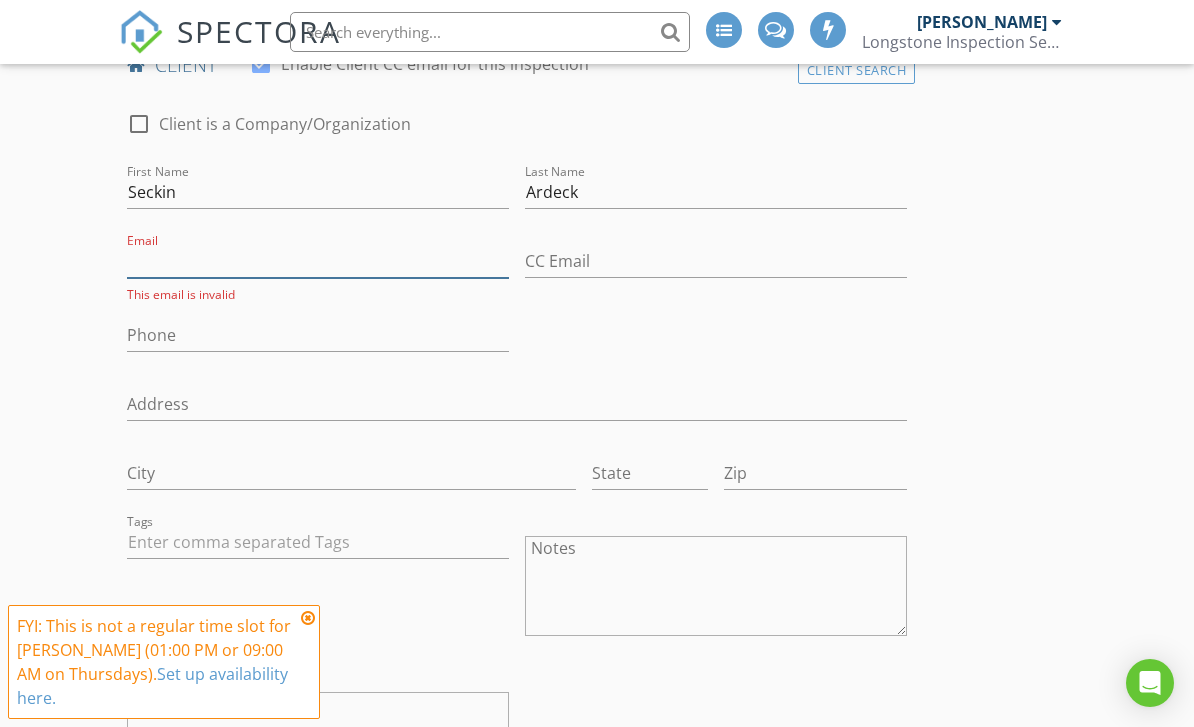 scroll, scrollTop: 1033, scrollLeft: 0, axis: vertical 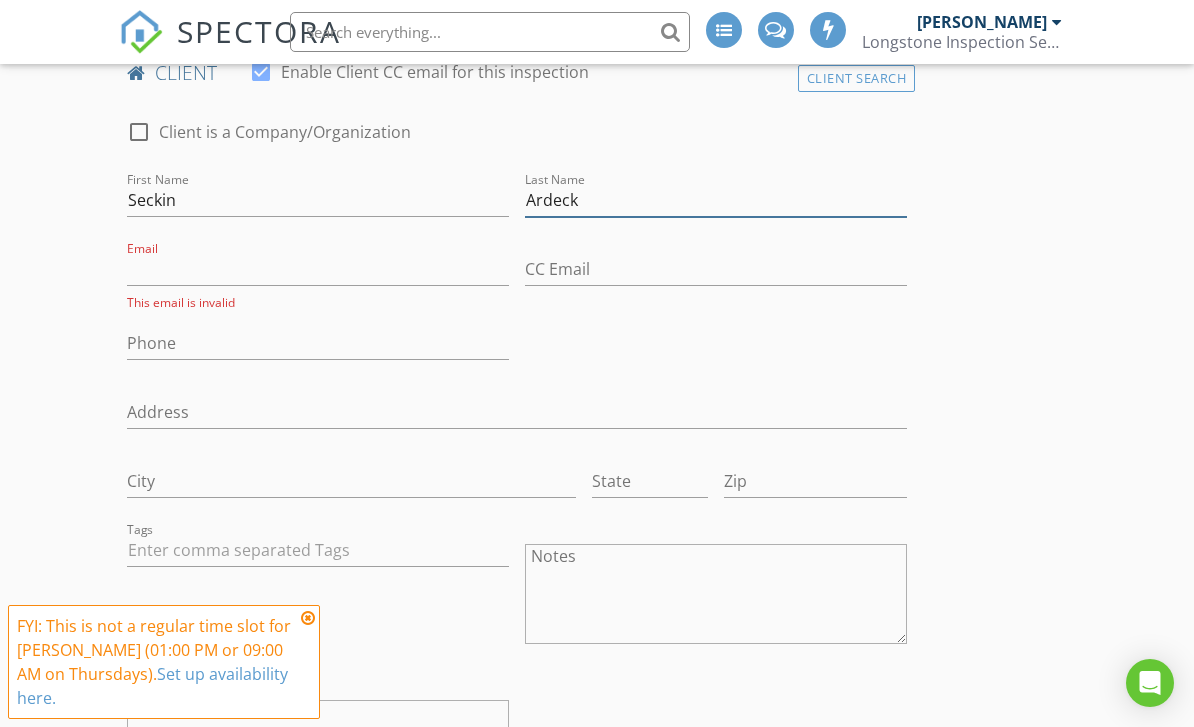 click on "Ardeck" at bounding box center (716, 200) 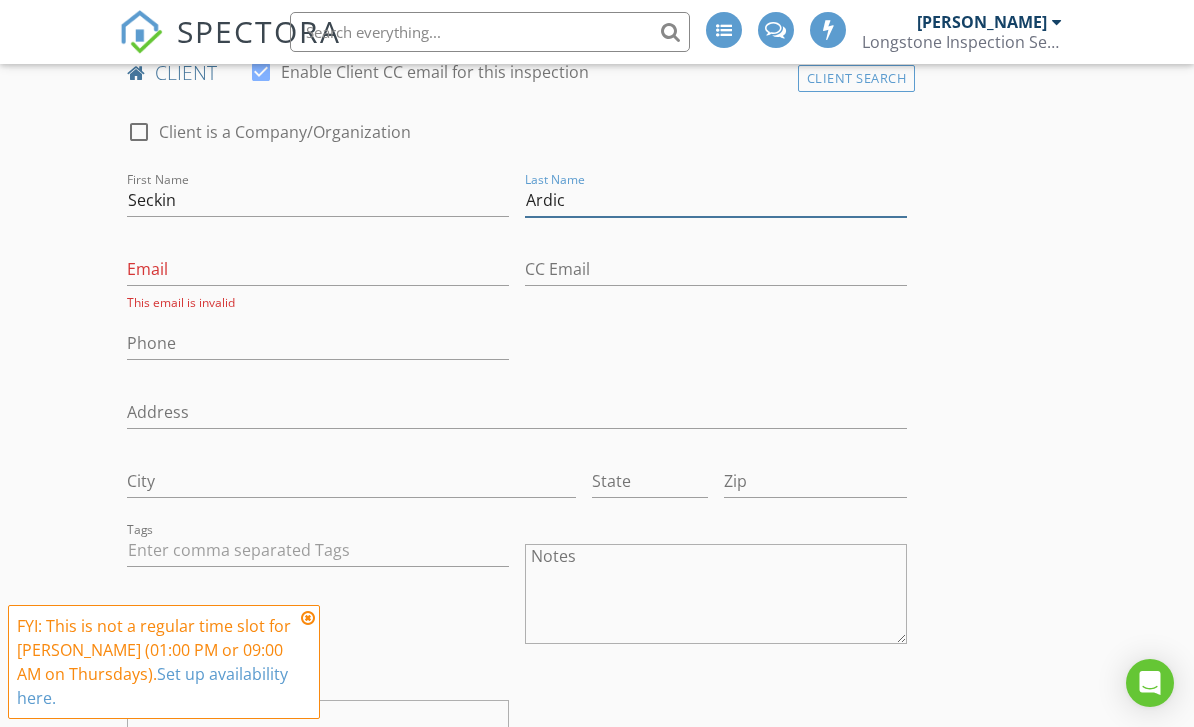 type on "Ardic" 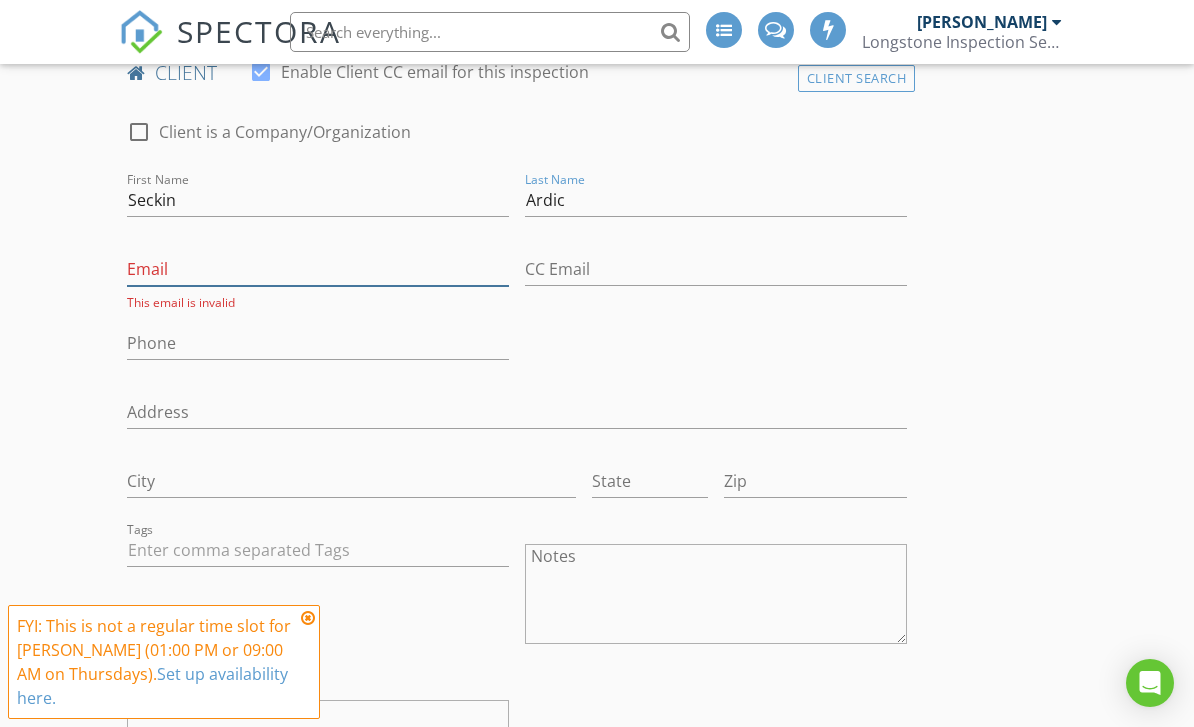 click on "Email" at bounding box center [318, 269] 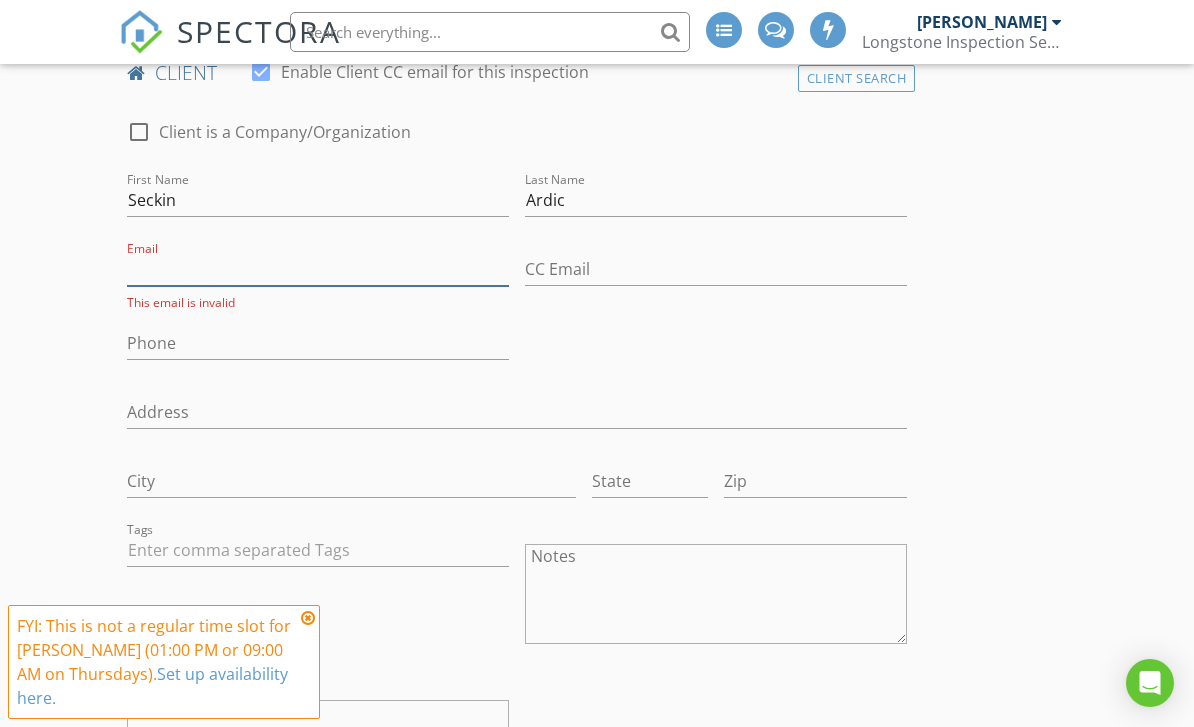 click on "Email" at bounding box center (318, 269) 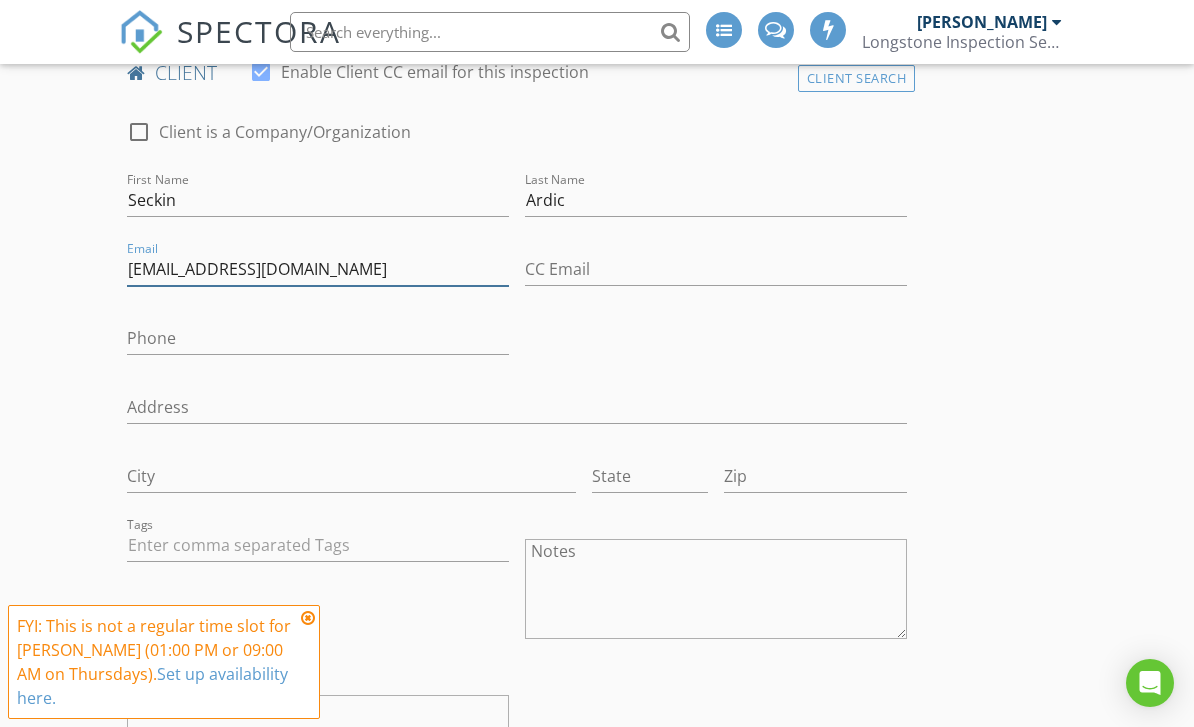 type on "[EMAIL_ADDRESS][DOMAIN_NAME]" 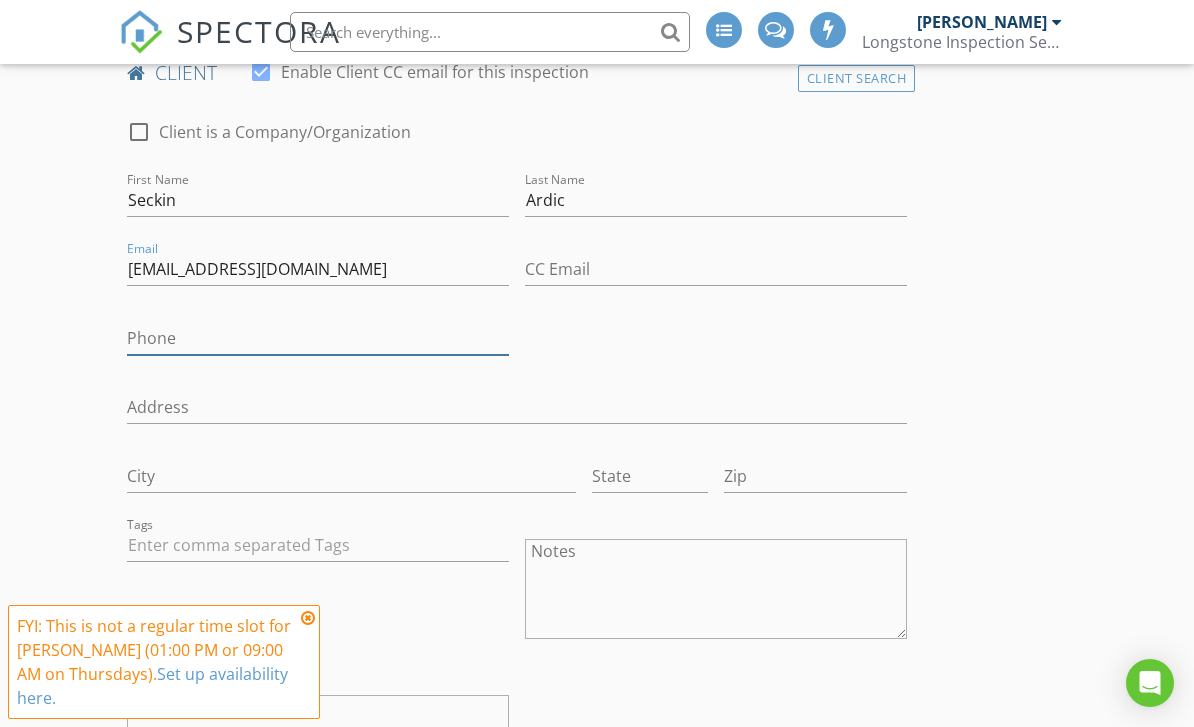 click on "Phone" at bounding box center (318, 338) 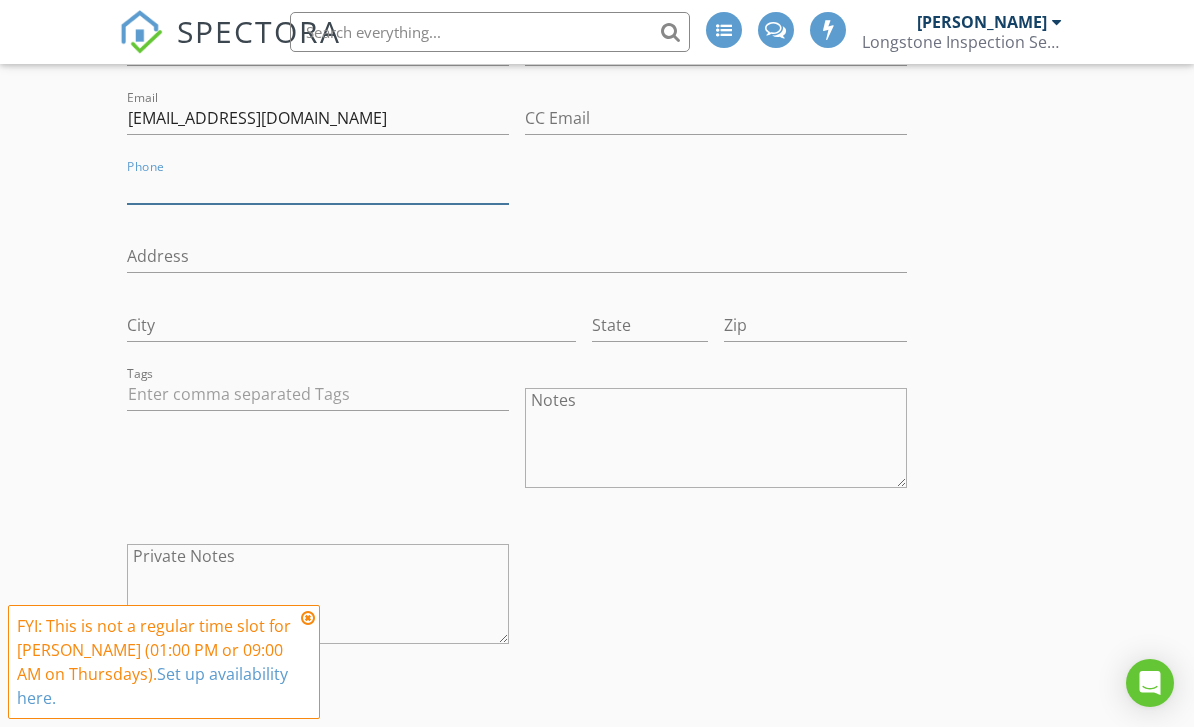 scroll, scrollTop: 1153, scrollLeft: 0, axis: vertical 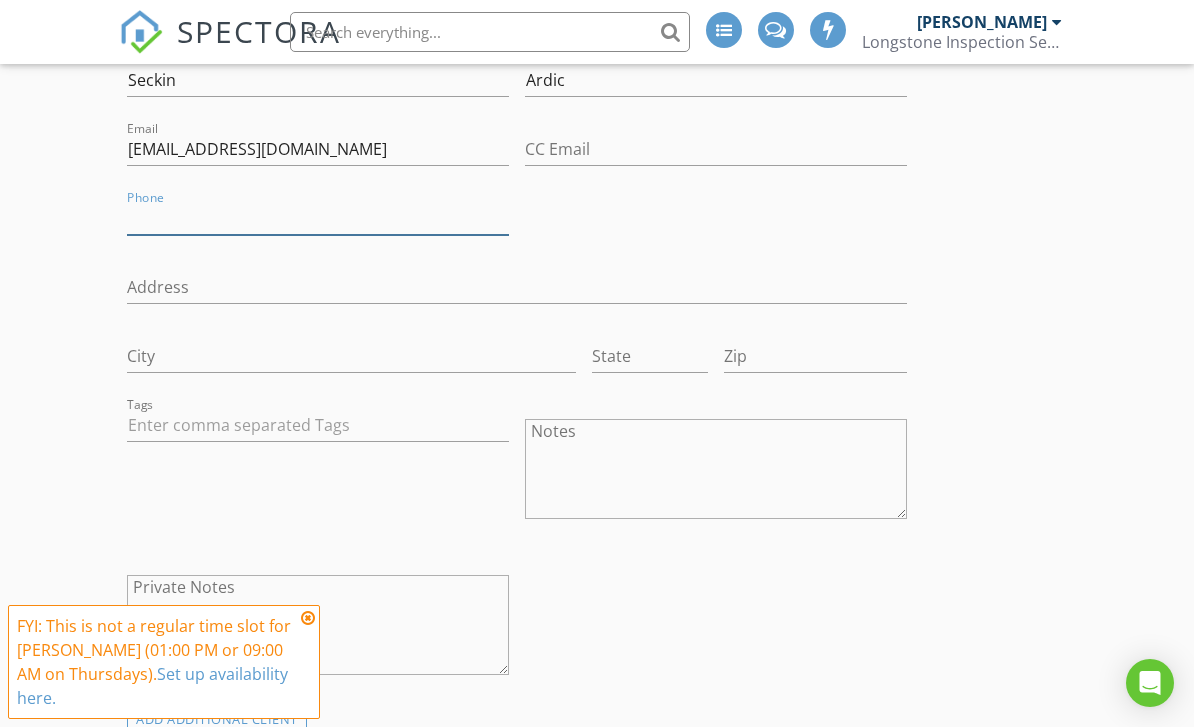 click on "Phone" at bounding box center [318, 218] 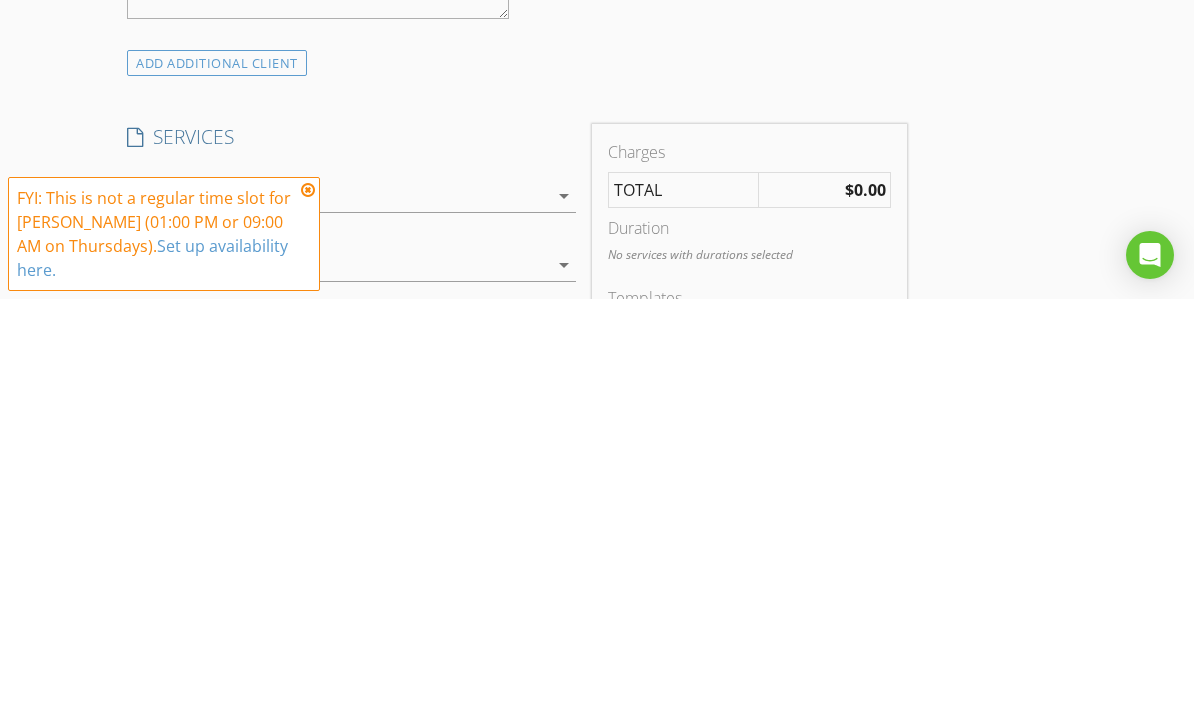 scroll, scrollTop: 1382, scrollLeft: 0, axis: vertical 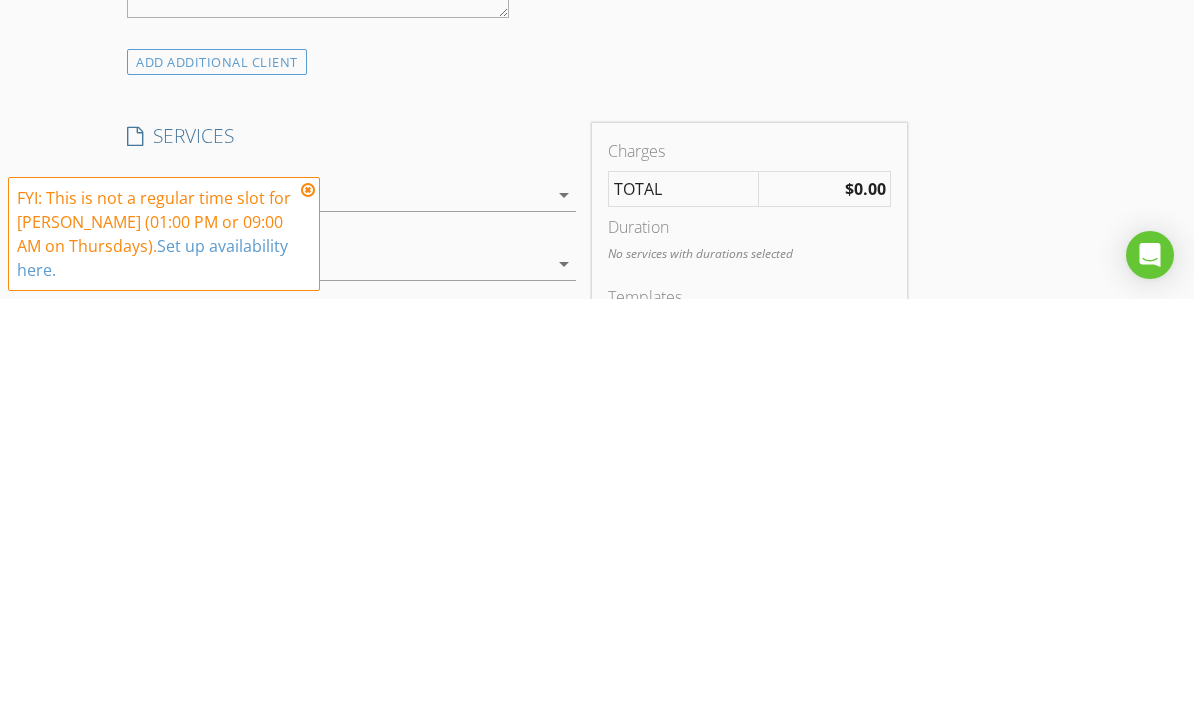 click at bounding box center [308, 618] 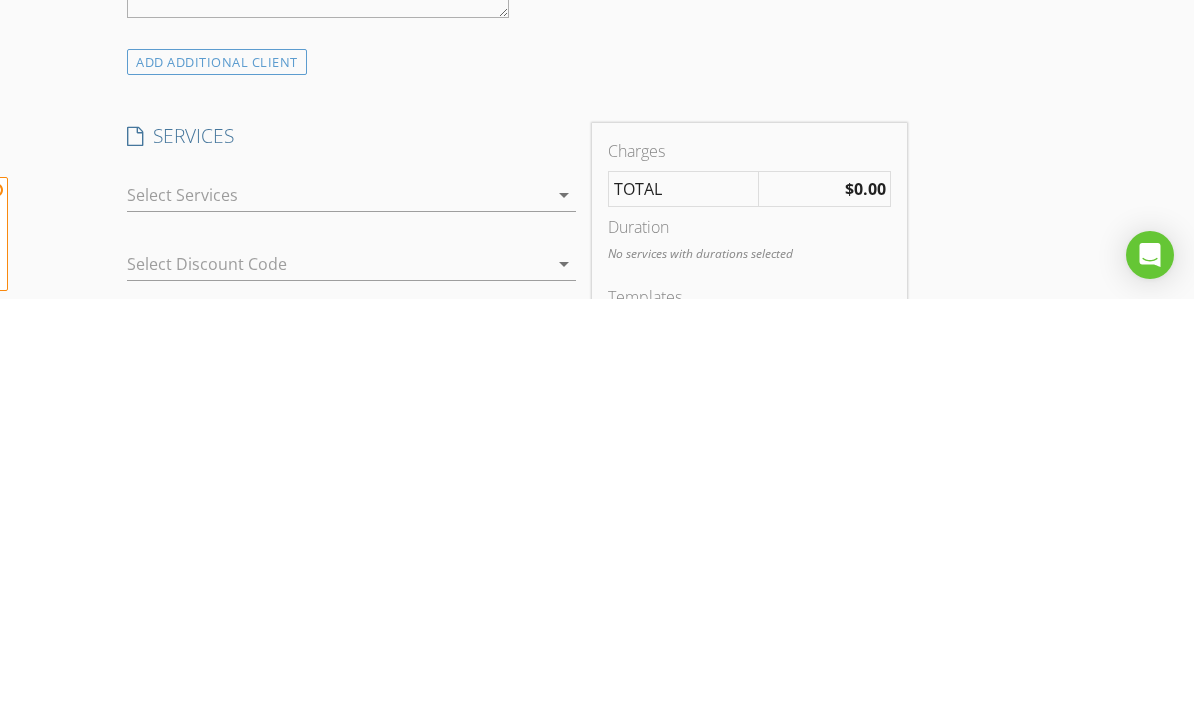 scroll, scrollTop: 1810, scrollLeft: 0, axis: vertical 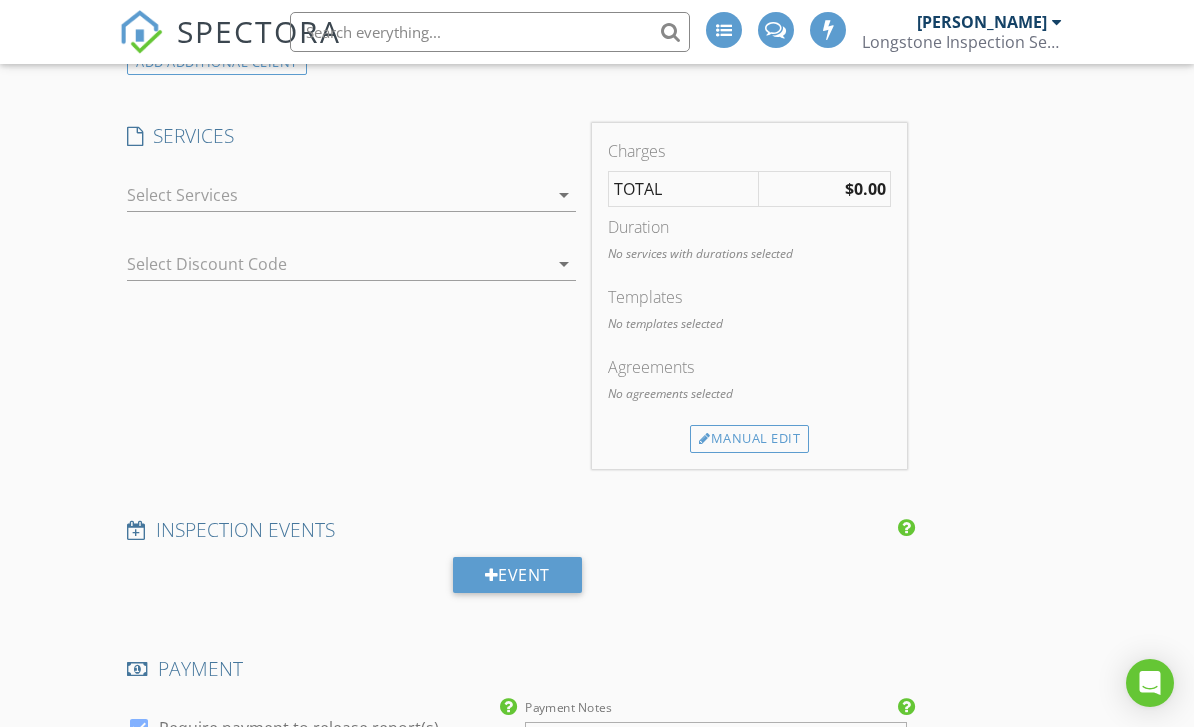 click at bounding box center [337, 195] 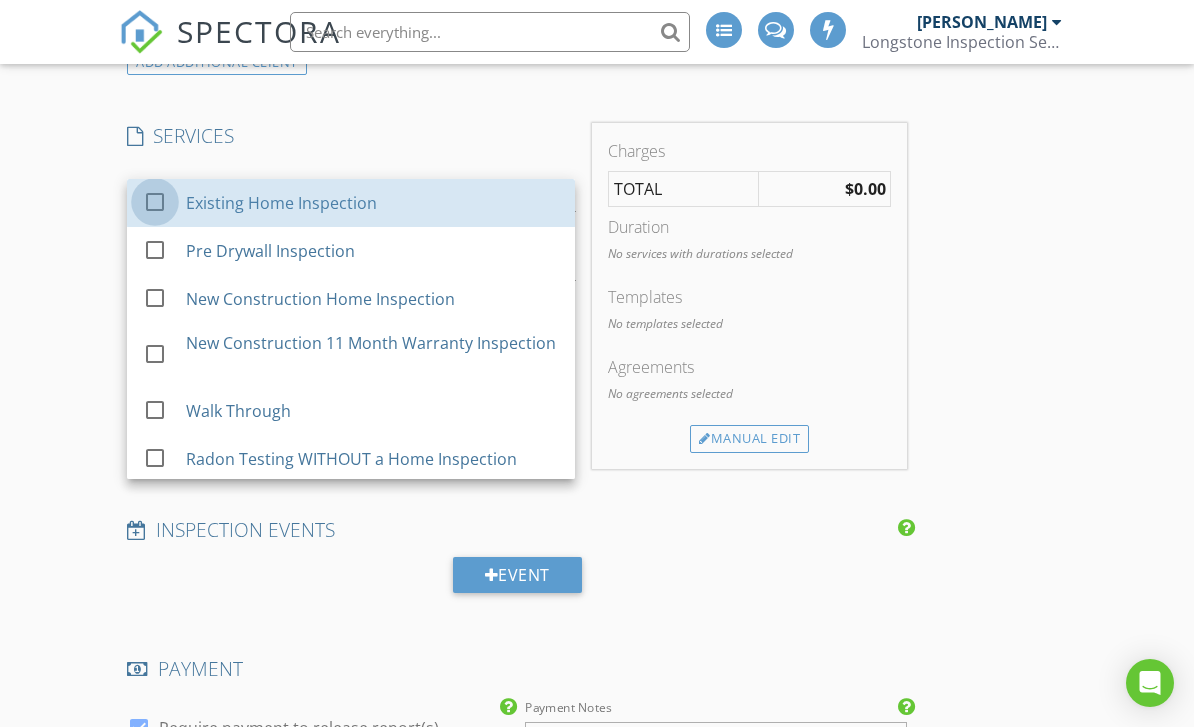 click at bounding box center [155, 202] 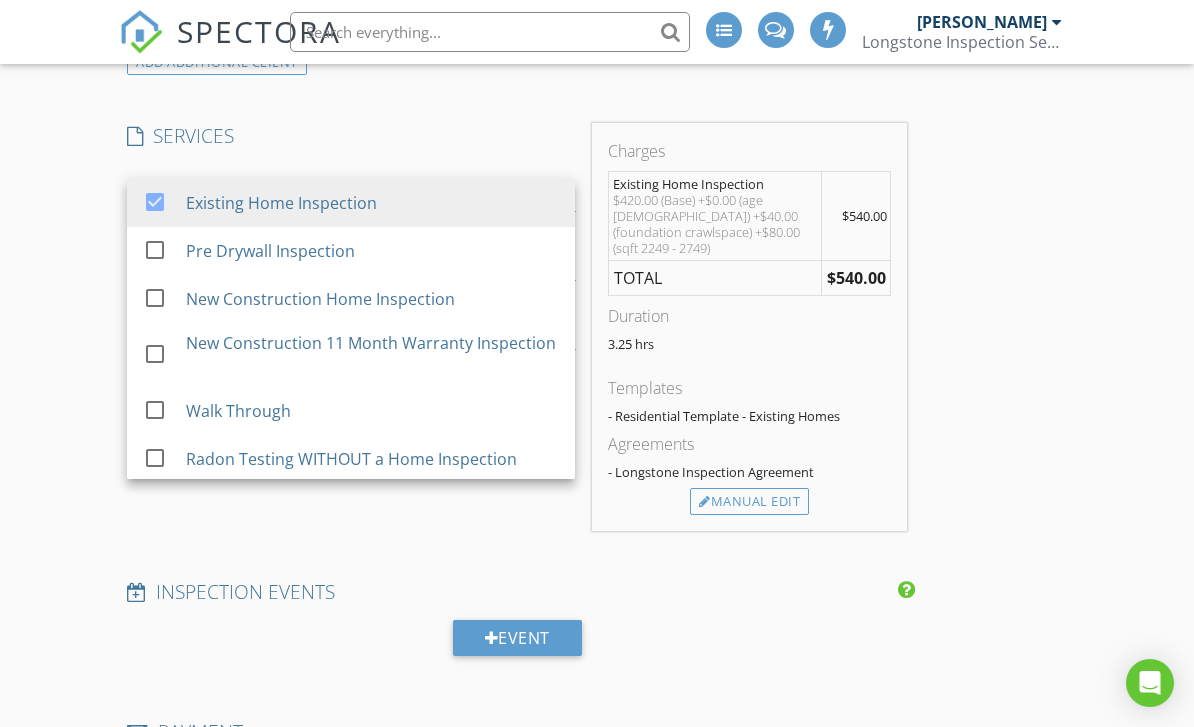 click on "INSPECTOR(S)
check_box   Lee Langston   PRIMARY   Lee Langston arrow_drop_down   check_box_outline_blank Lee Langston specifically requested
Date/Time
Location
Address Search       Address 501 Sherwood Forest Pl   Unit   City Cary   State NC   Zip 27519   County Wake     Square Feet 2423   Year Built 2001   Foundation Crawlspace arrow_drop_down     Lee Langston     13.6 miles     (26 minutes)
client
check_box Enable Client CC email for this inspection   Client Search     check_box_outline_blank Client is a Company/Organization     First Name Seckin   Last Name Ardic   Email seckinardic@hotmail.com   CC Email   Phone 919-594-2448   Address   City   State   Zip     Tags         Notes   Private Notes
ADD ADDITIONAL client
SERVICES
check_box   Existing Home Inspection" at bounding box center [596, 400] 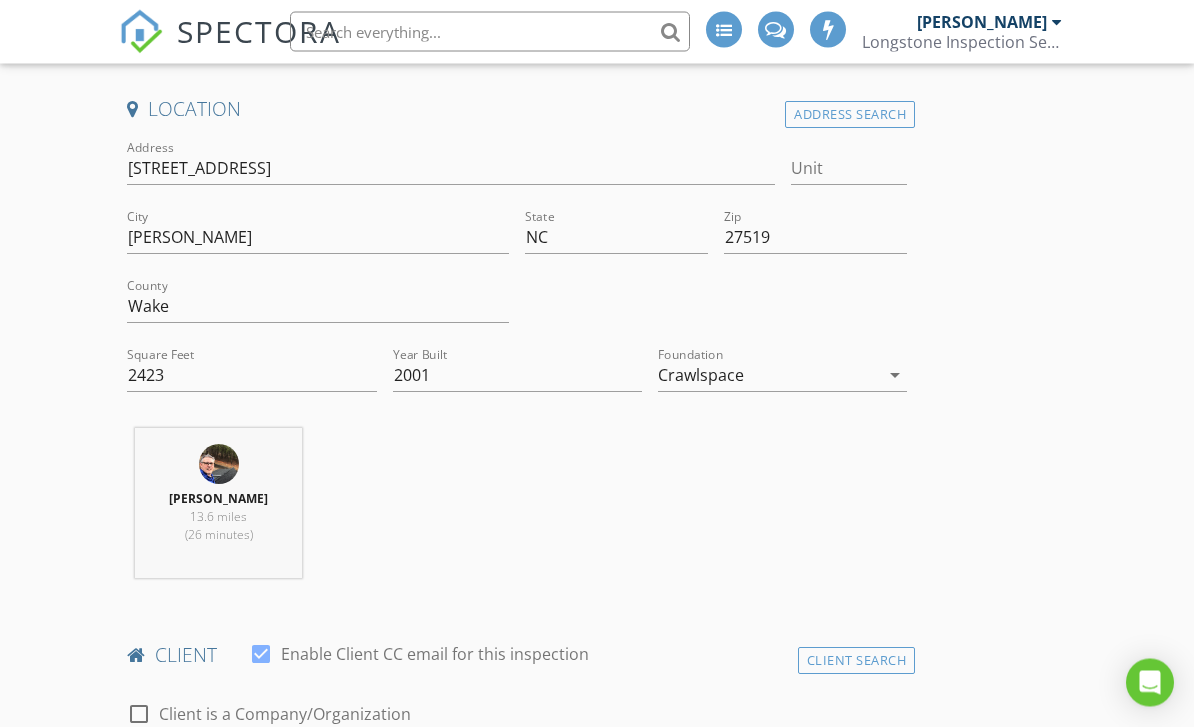 click on "Crawlspace" at bounding box center [768, 376] 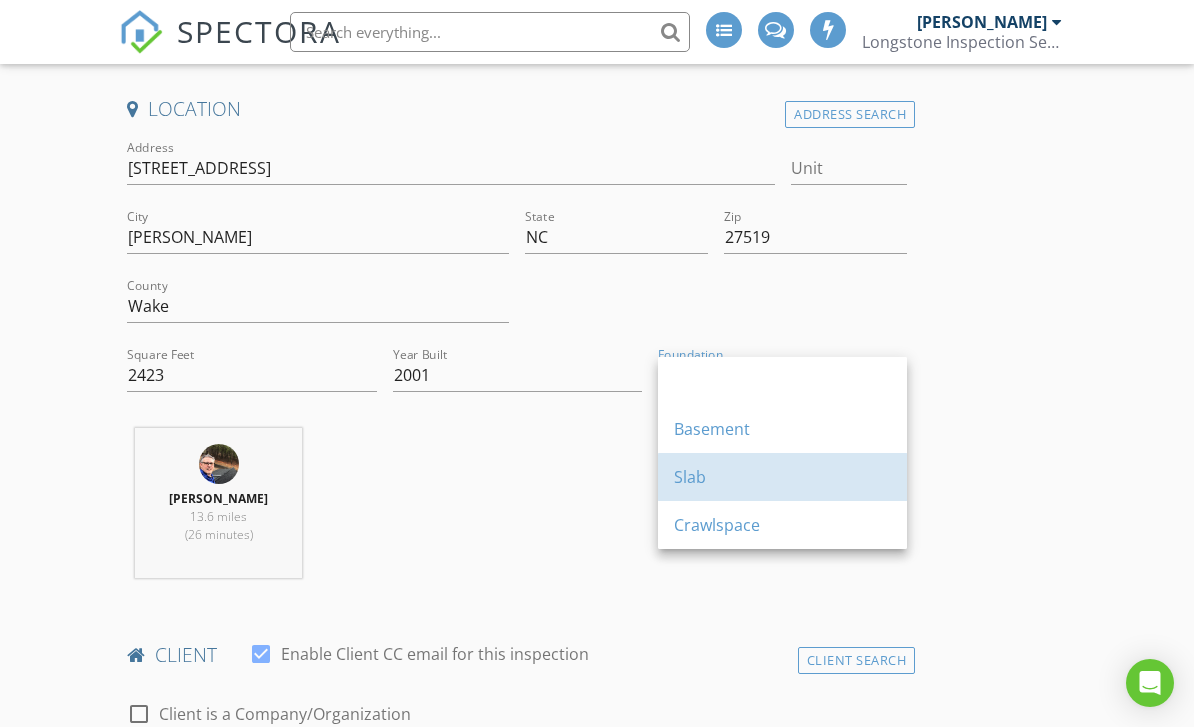 click on "Slab" at bounding box center [782, 477] 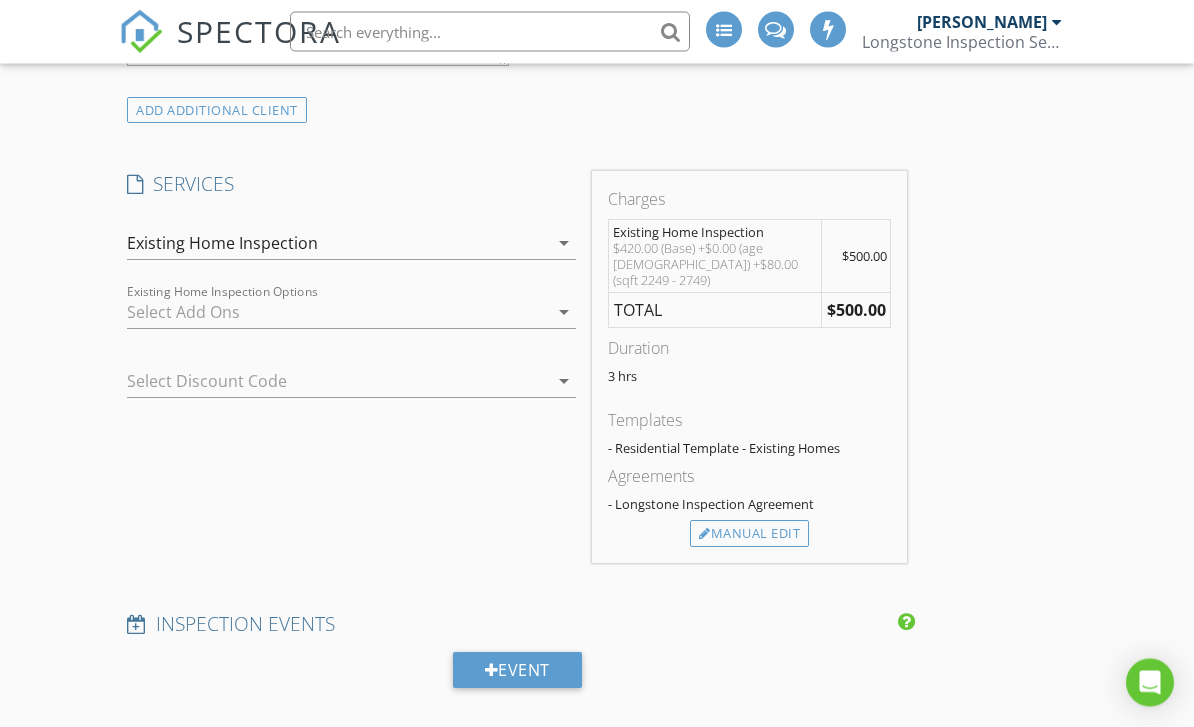 scroll, scrollTop: 1728, scrollLeft: 0, axis: vertical 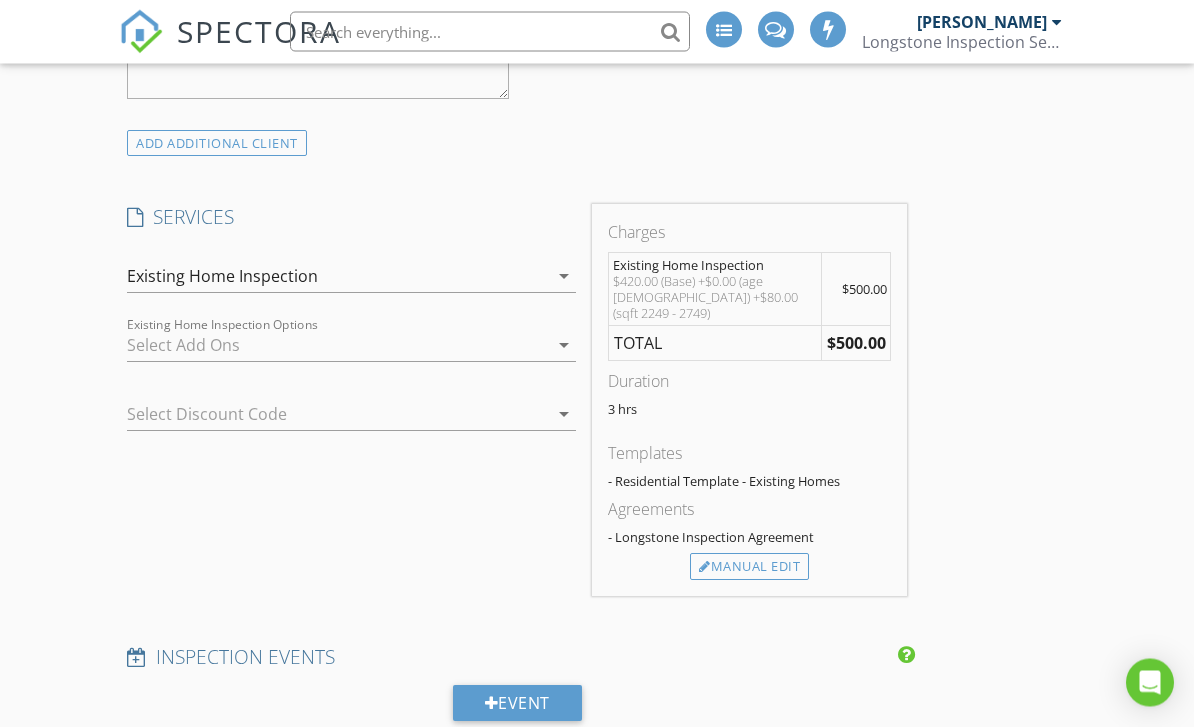 click at bounding box center (337, 346) 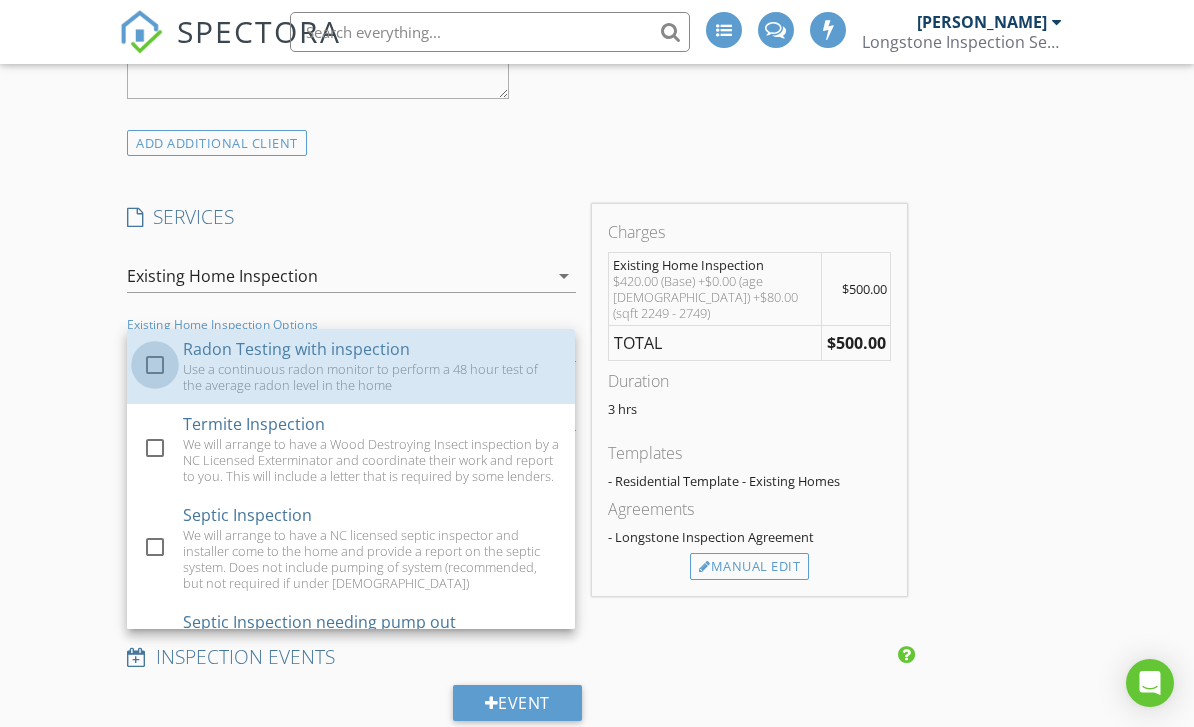 click at bounding box center [155, 365] 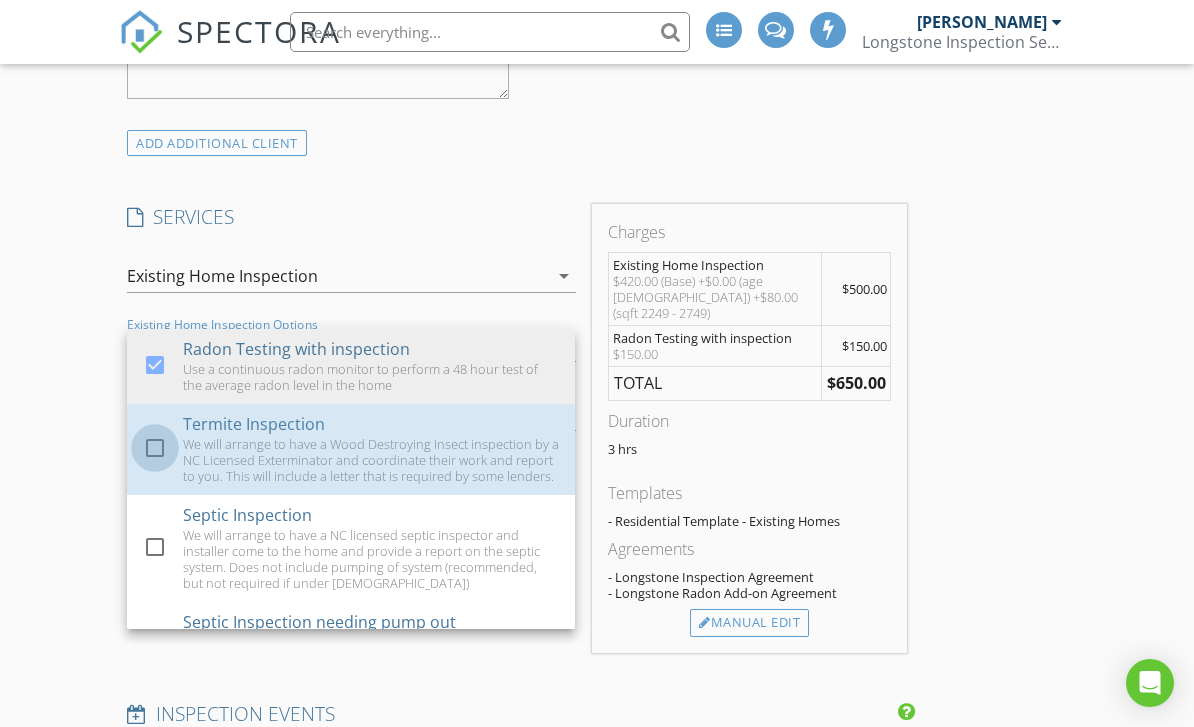 click at bounding box center (155, 448) 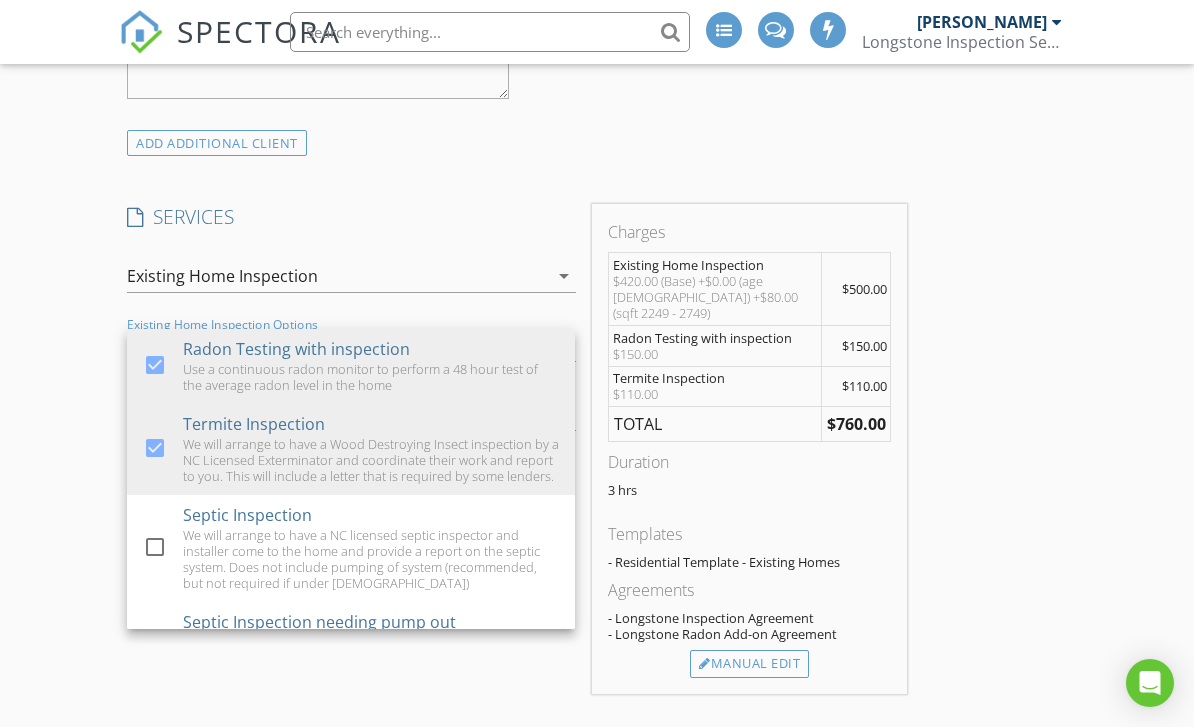 click on "New Inspection
INSPECTOR(S)
check_box   Lee Langston   PRIMARY   Lee Langston arrow_drop_down   check_box_outline_blank Lee Langston specifically requested
Date/Time
Location
Address Search       Address 501 Sherwood Forest Pl   Unit   City Cary   State NC   Zip 27519   County Wake     Square Feet 2423   Year Built 2001   Foundation Slab arrow_drop_down     Lee Langston     13.6 miles     (26 minutes)
client
check_box Enable Client CC email for this inspection   Client Search     check_box_outline_blank Client is a Company/Organization     First Name Seckin   Last Name Ardic   Email seckinardic@hotmail.com   CC Email   Phone 919-594-2448   Address   City   State   Zip     Tags         Notes   Private Notes
ADD ADDITIONAL client
SERVICES
check_box" at bounding box center [597, 487] 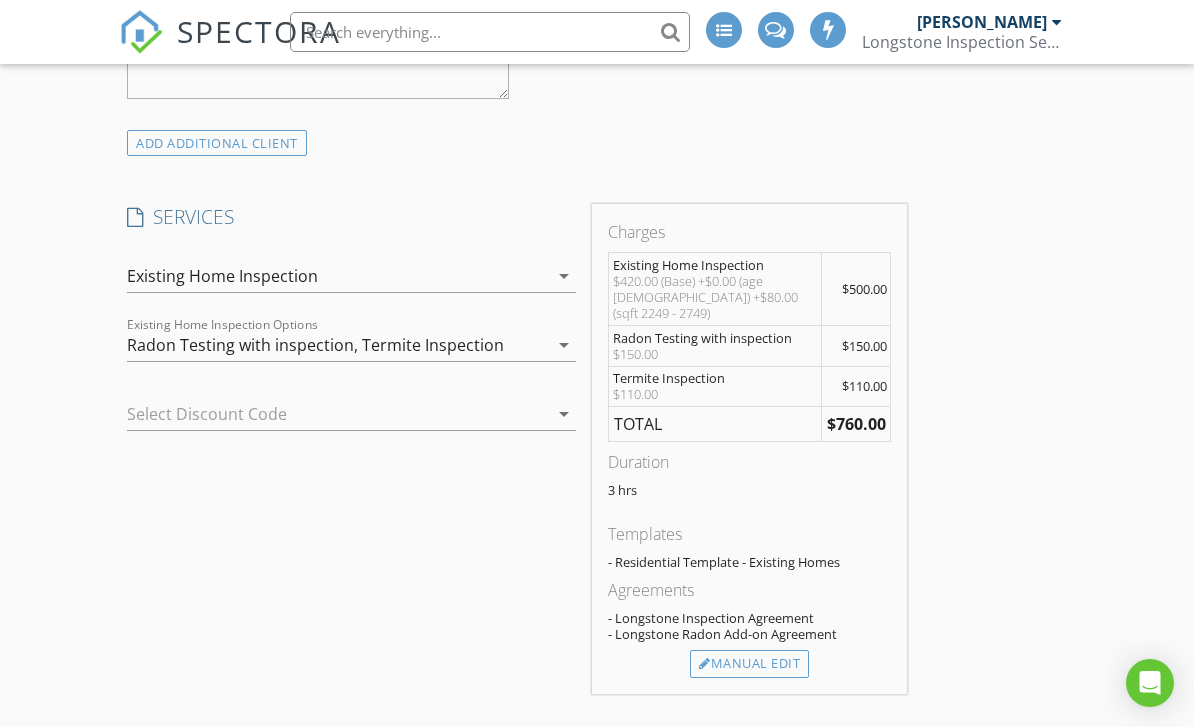 click on "Manual Edit" at bounding box center [749, 664] 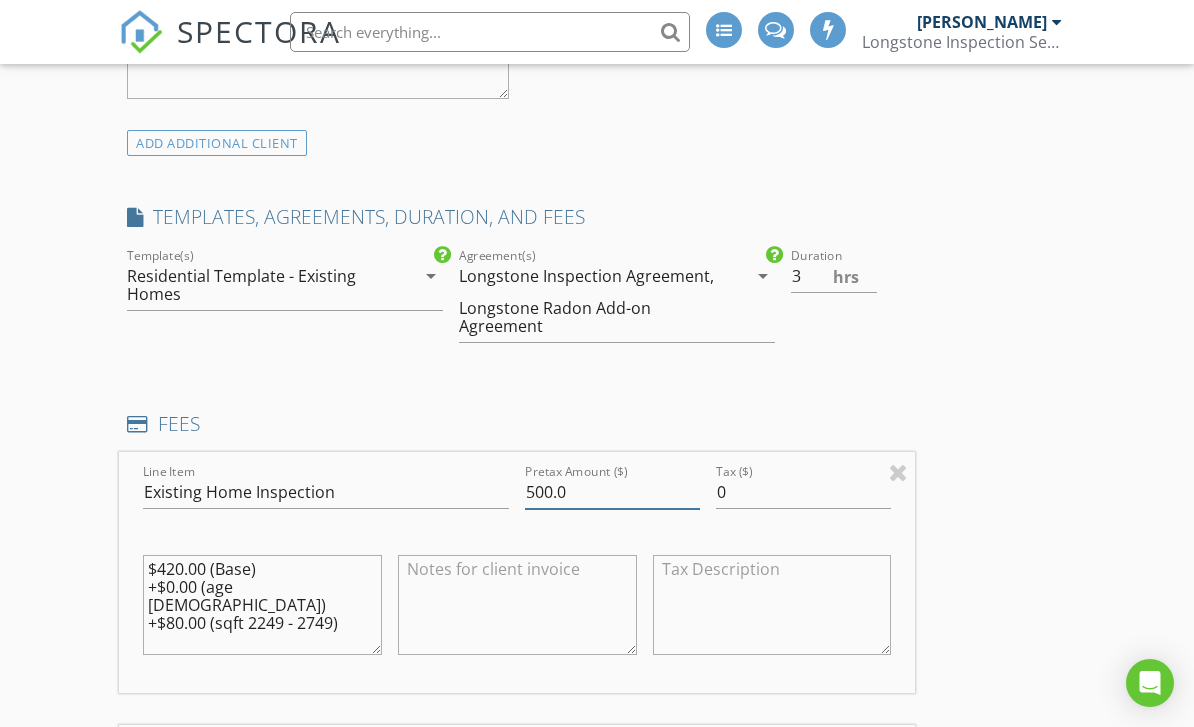 click on "500.0" at bounding box center (612, 492) 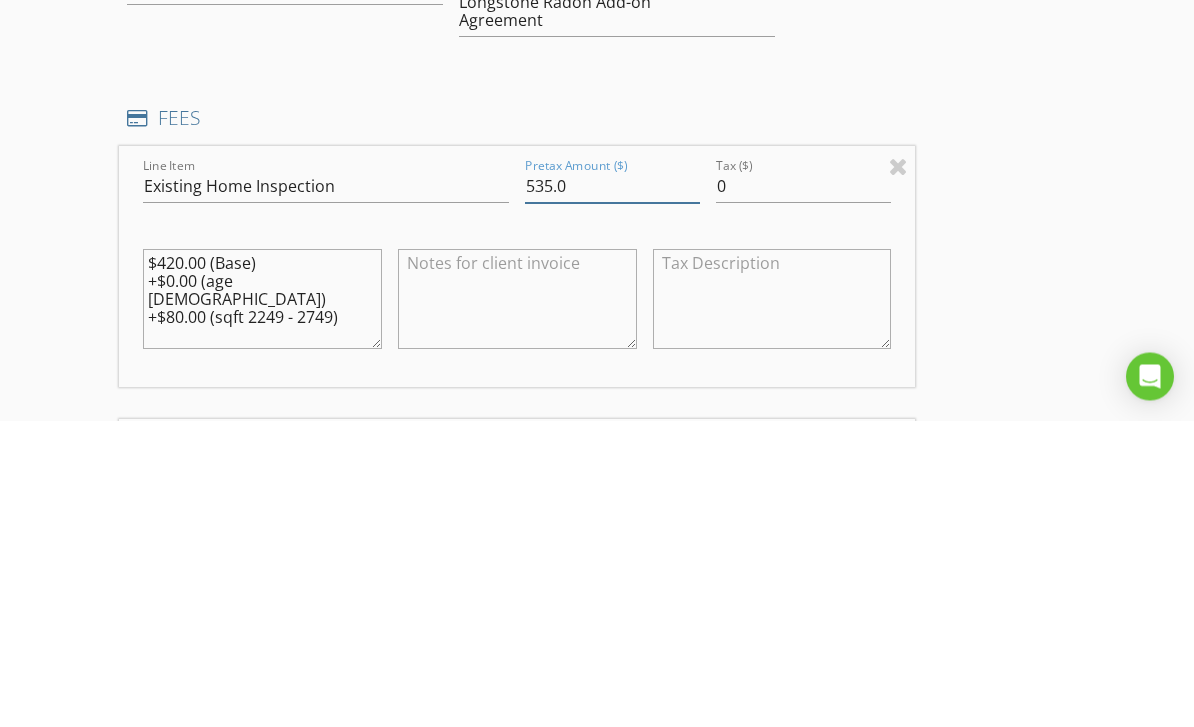 type on "535.0" 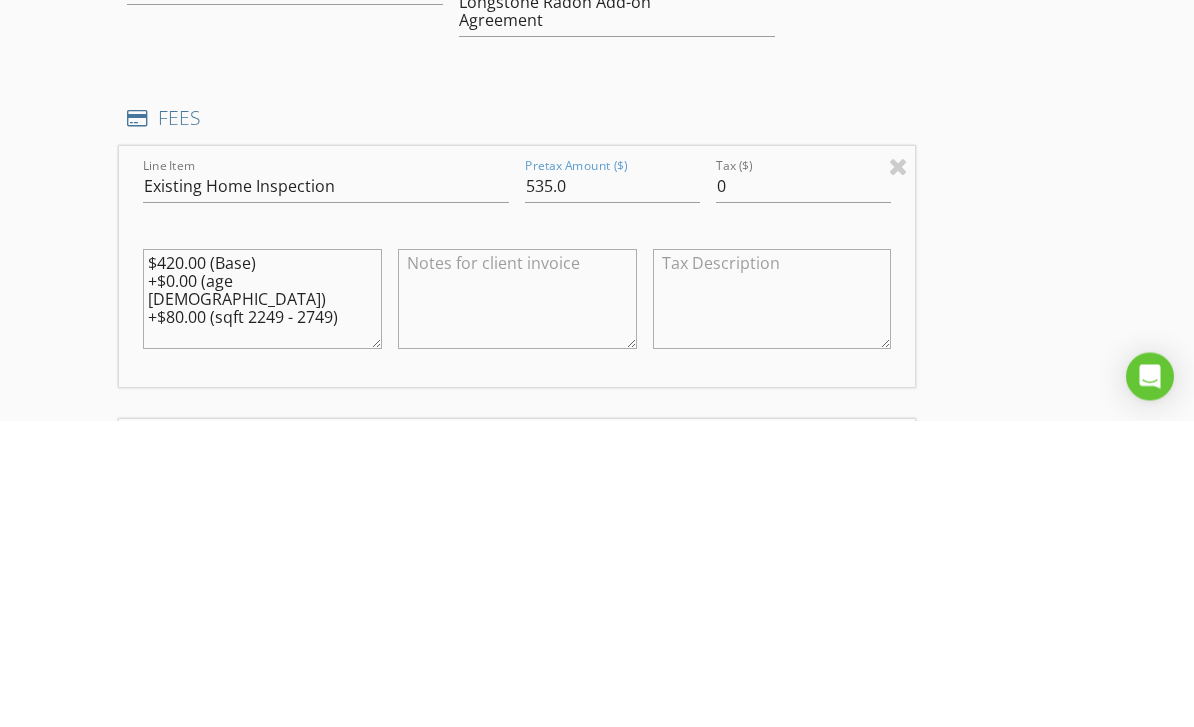 click on "$420.00 (Base)
+$0.00 (age 0 - 25)
+$80.00 (sqft 2249 - 2749)" at bounding box center [262, 606] 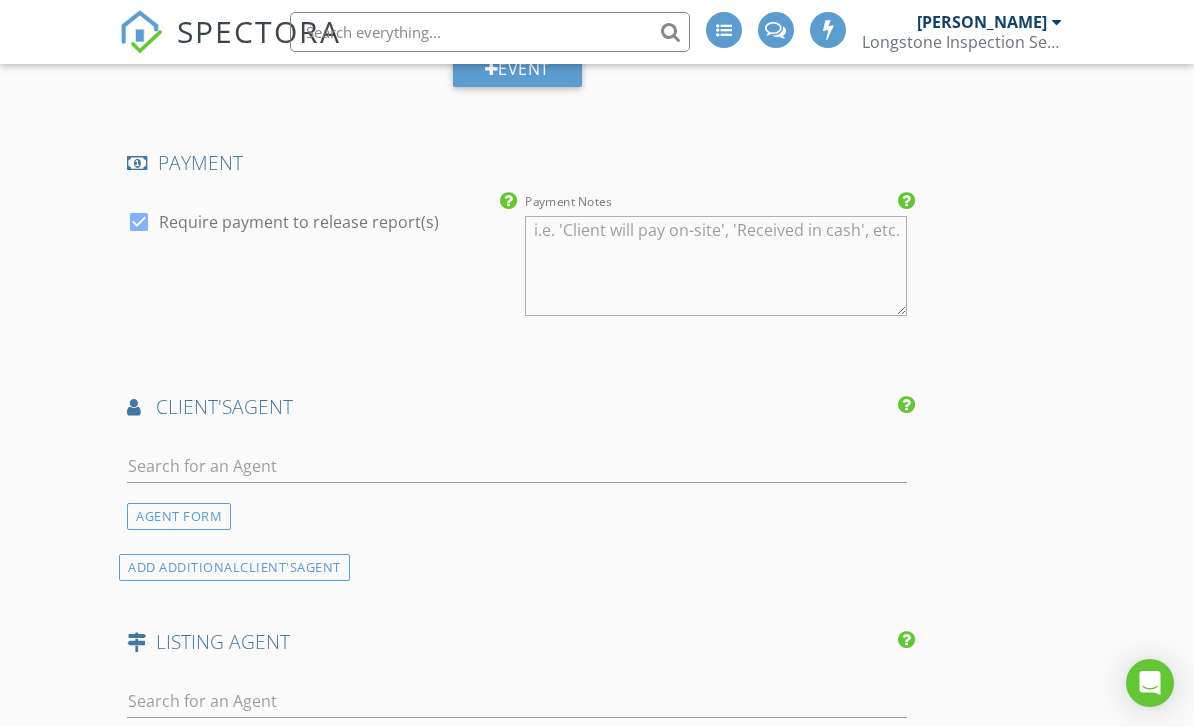 type on "$420.00 (Base)
+$0.00 (age [DEMOGRAPHIC_DATA])
+$80.00 (sqft 2249 - 2749)
+$35" 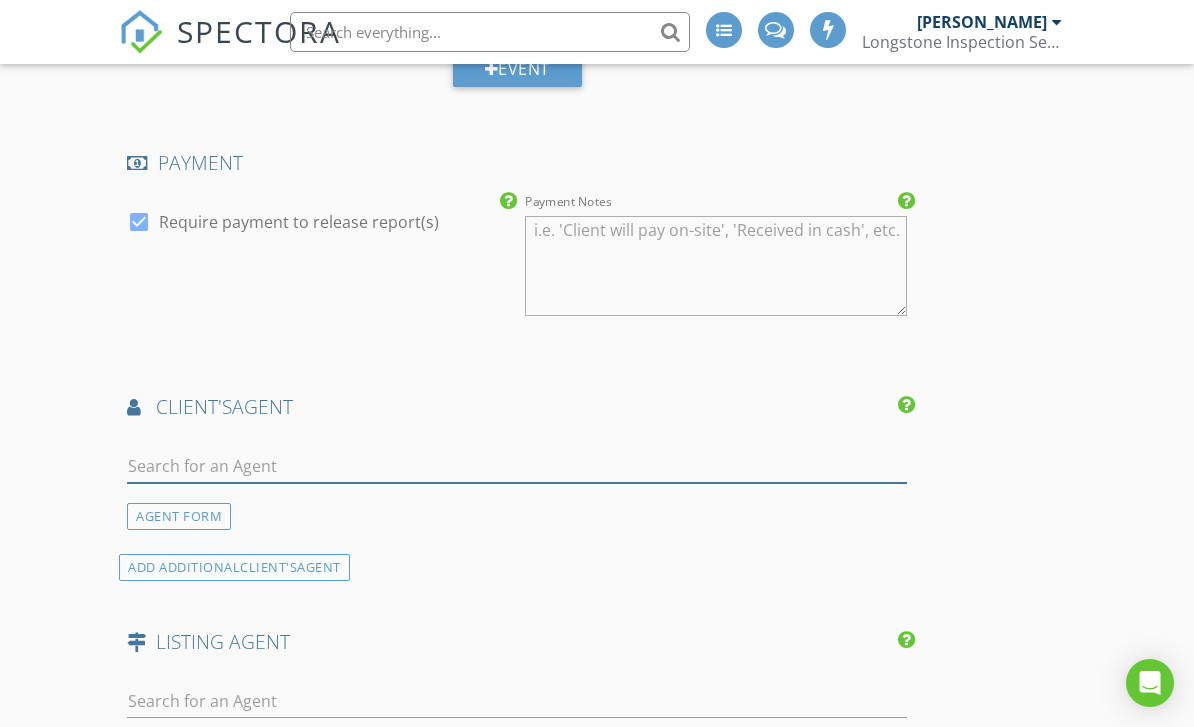 click at bounding box center (517, 466) 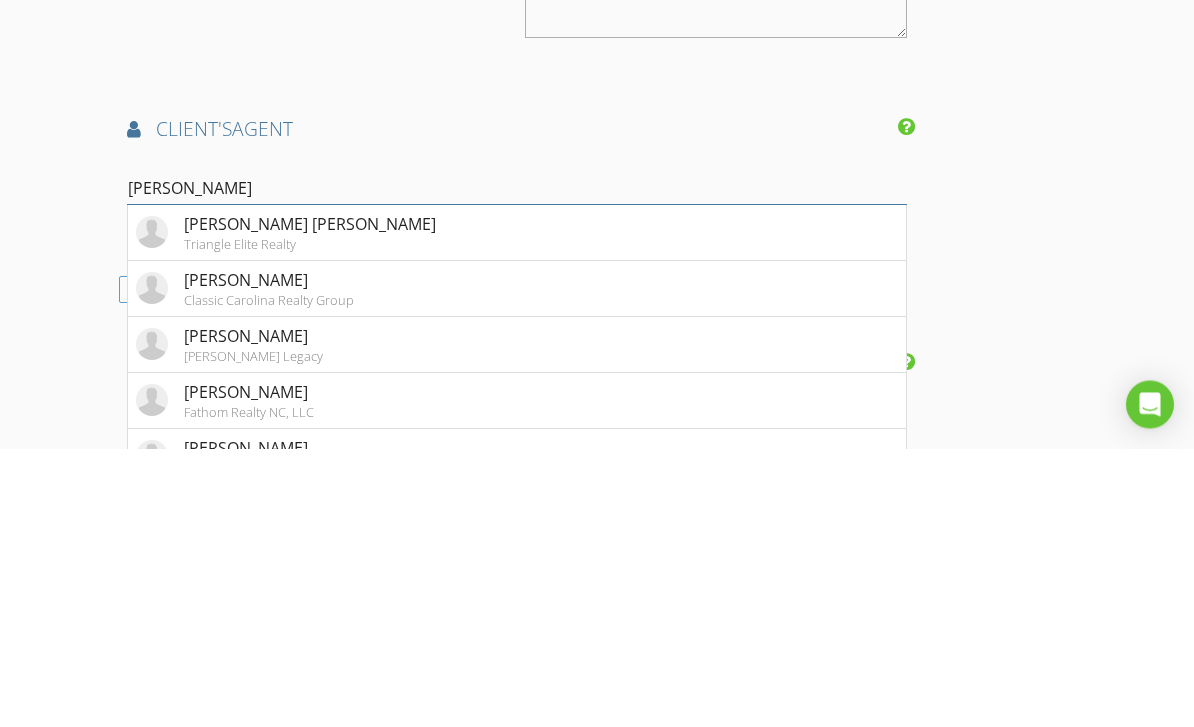 type on "Karen m" 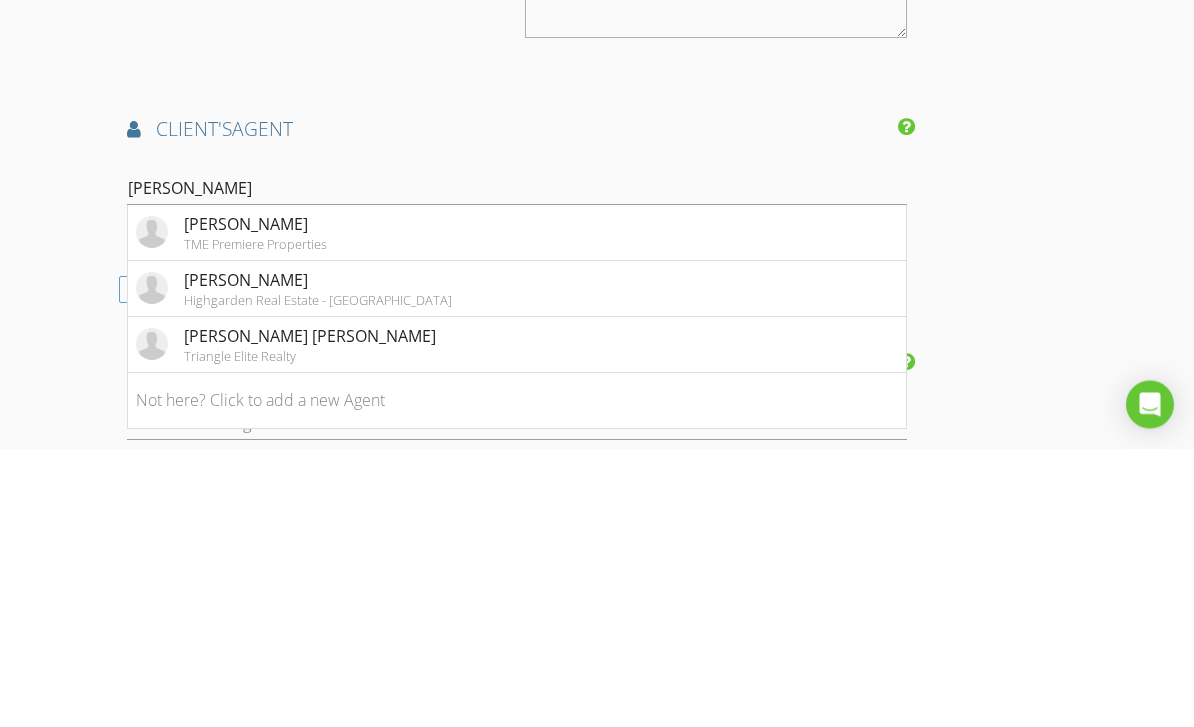 click on "[PERSON_NAME]" at bounding box center (255, 503) 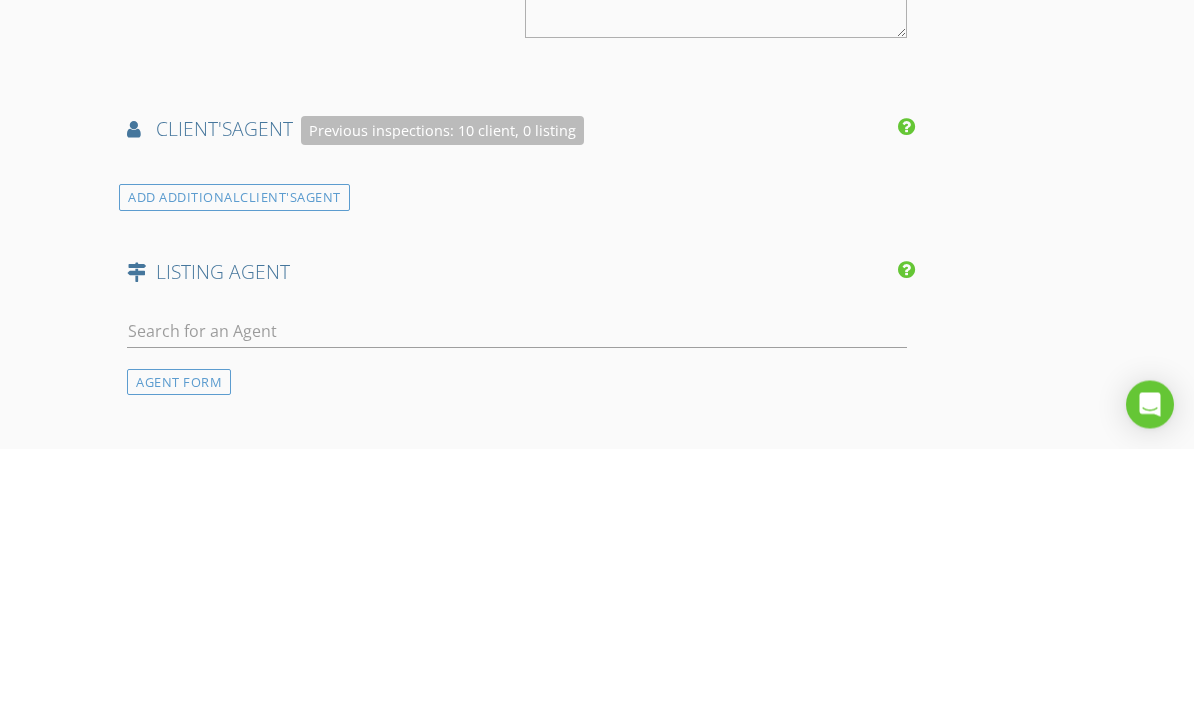 scroll, scrollTop: 3409, scrollLeft: 0, axis: vertical 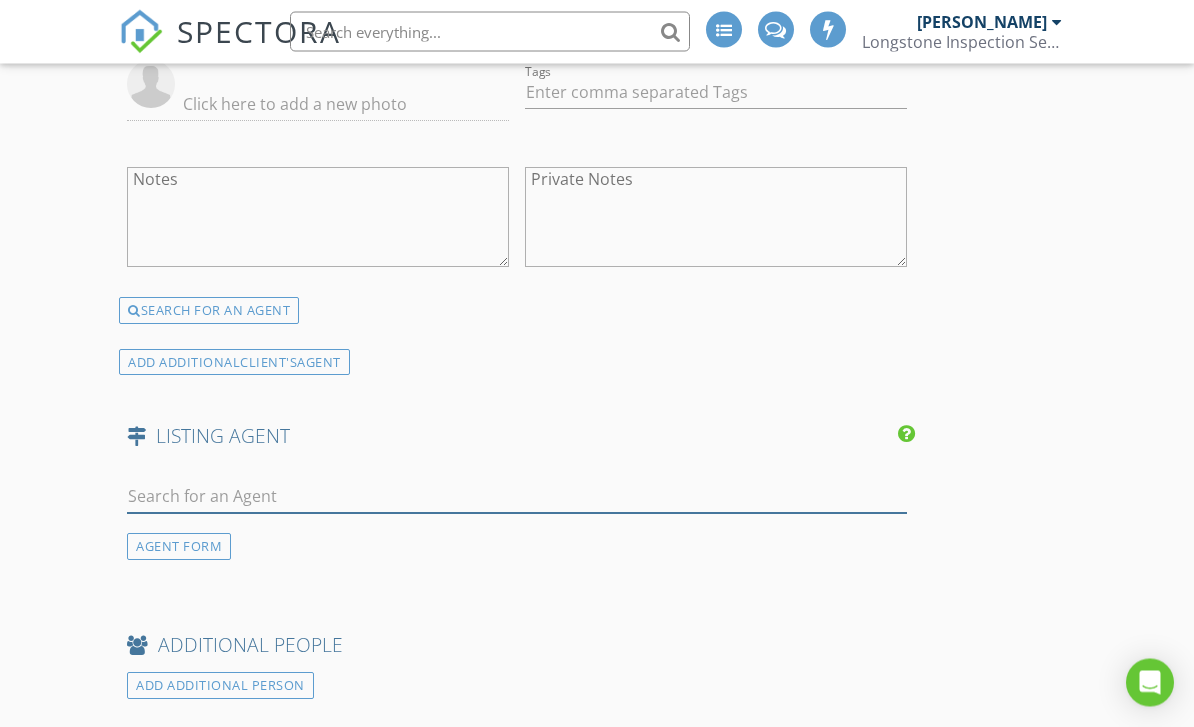 click at bounding box center (517, 497) 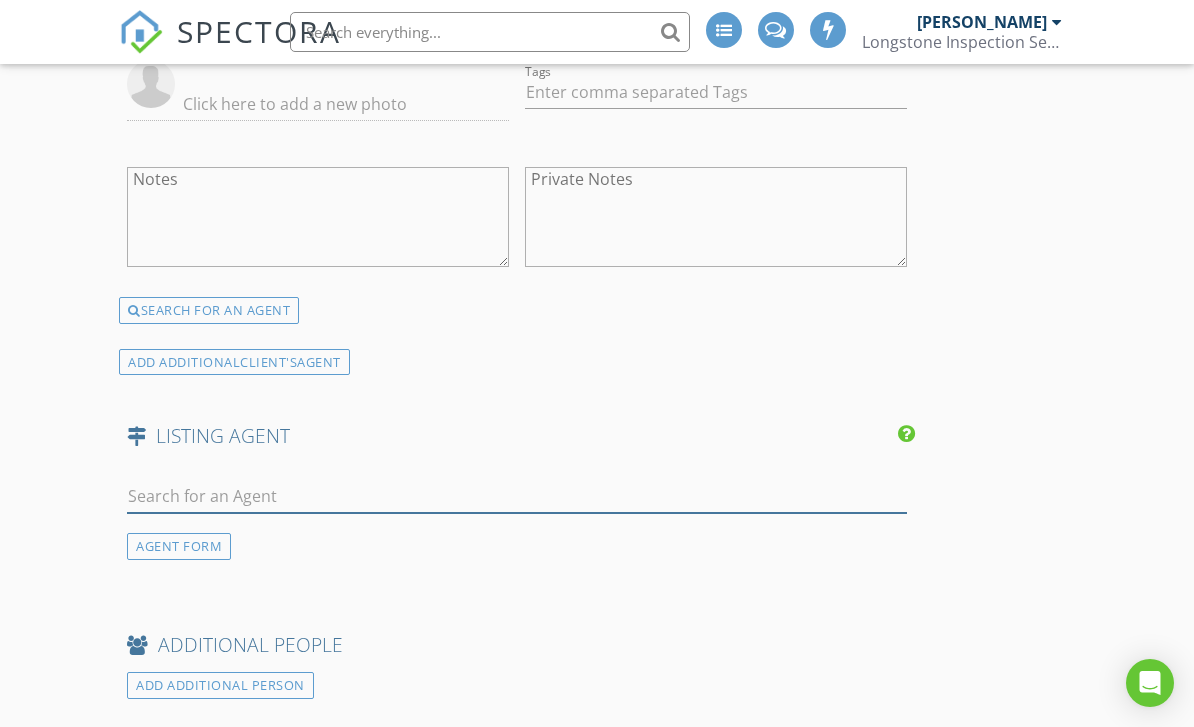 scroll, scrollTop: 3854, scrollLeft: 0, axis: vertical 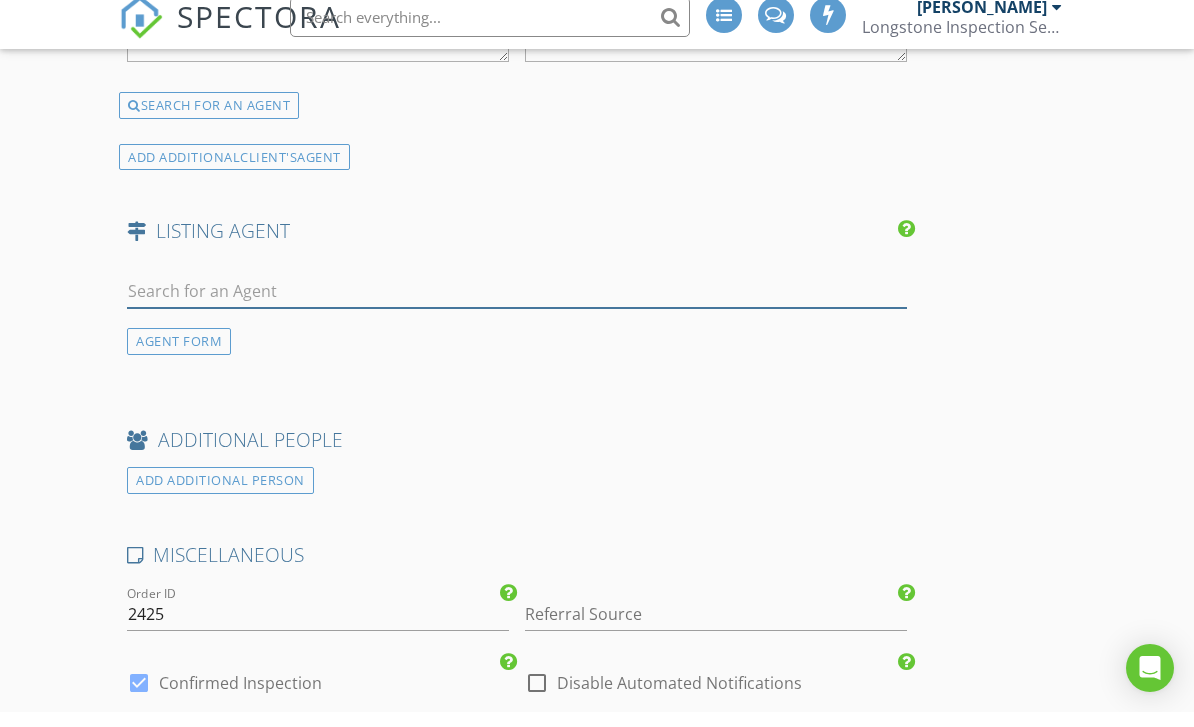 click at bounding box center [517, 306] 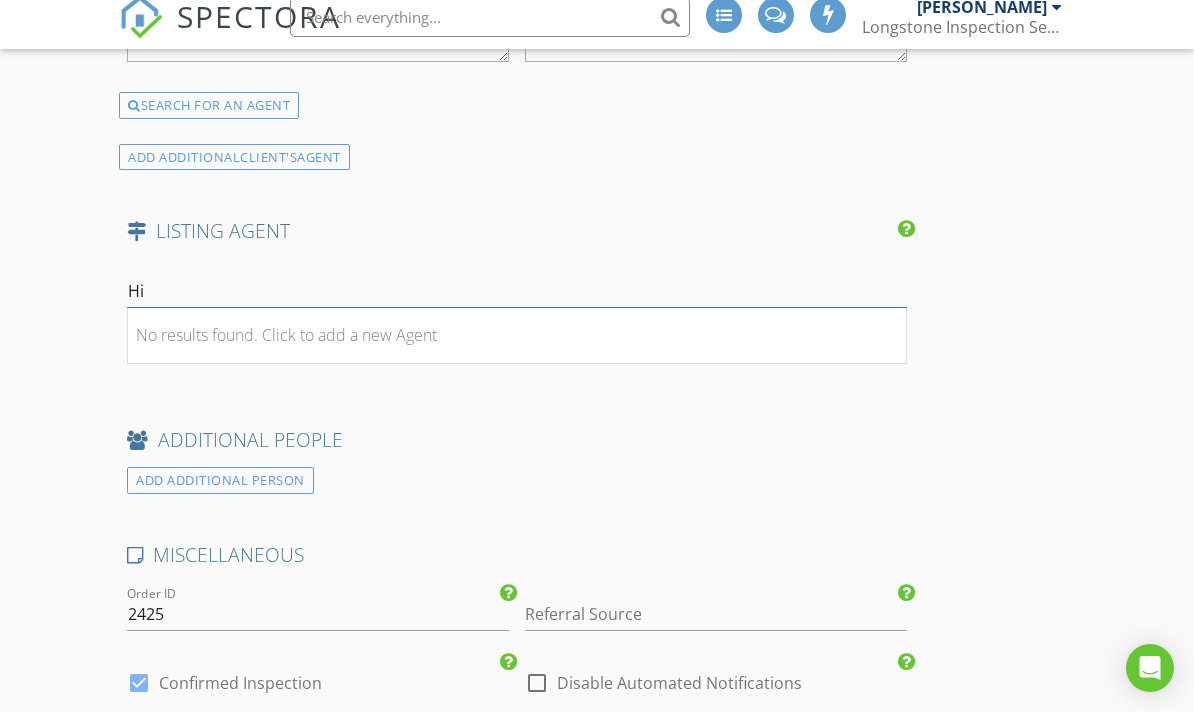type on "H" 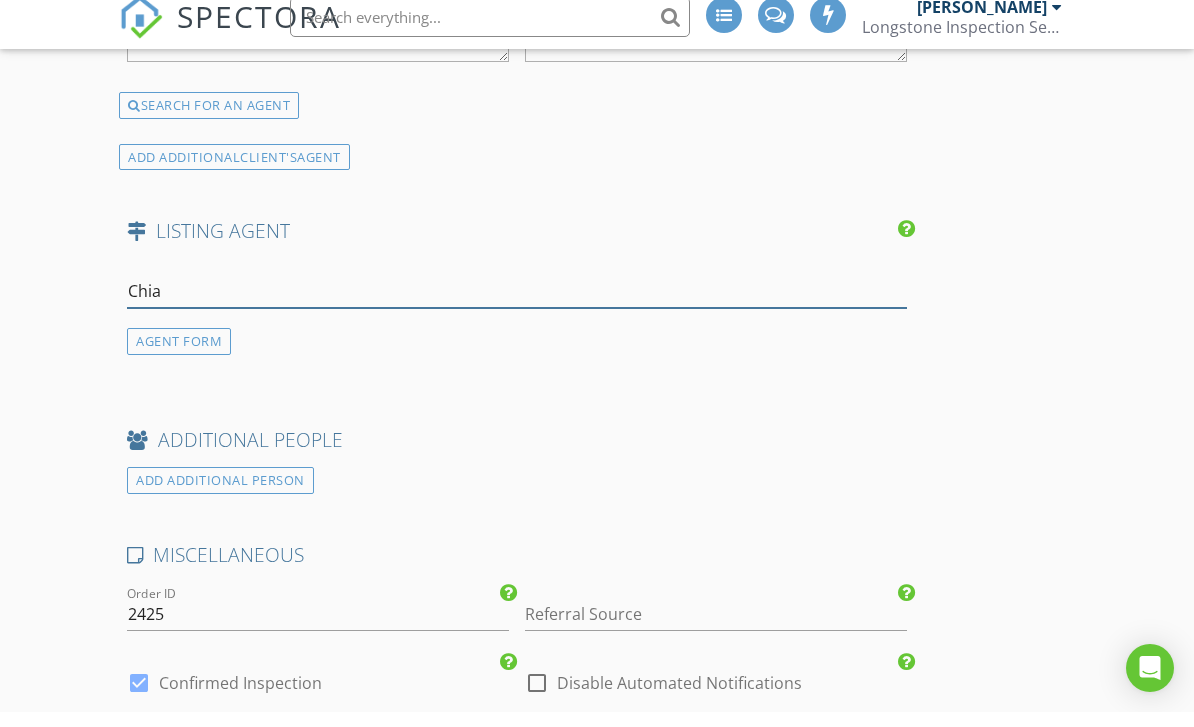 type on "Chian" 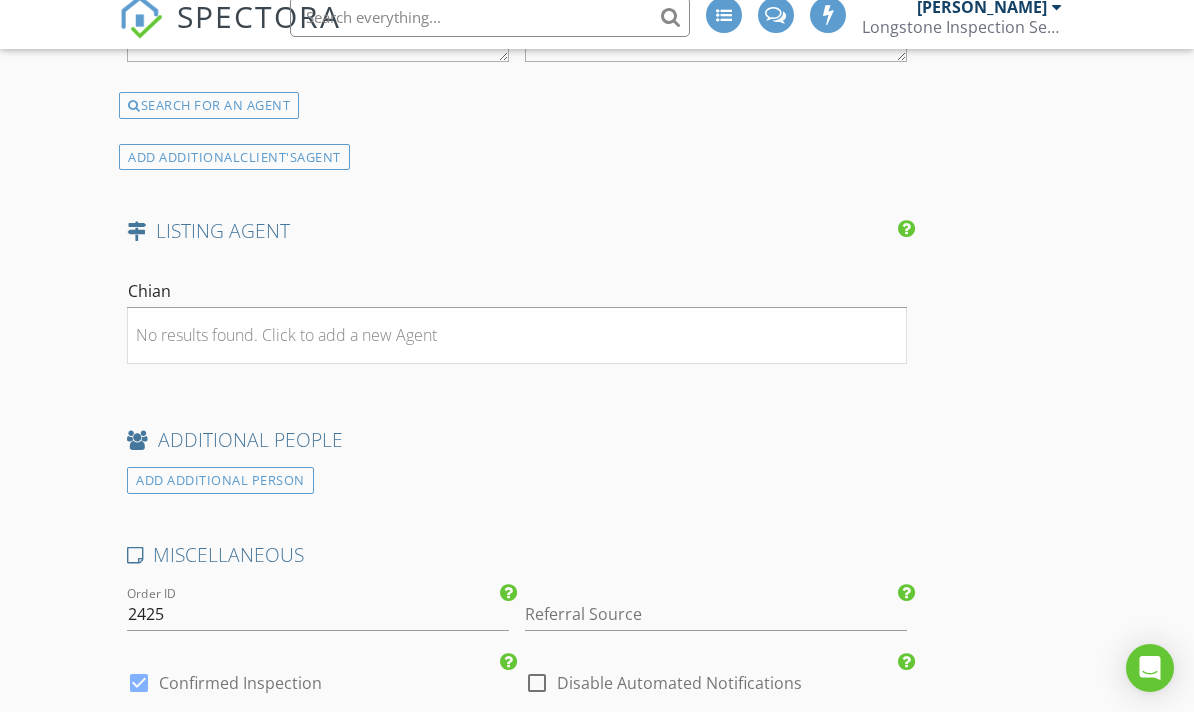 click on "No results found. Click to add a new Agent" at bounding box center [286, 350] 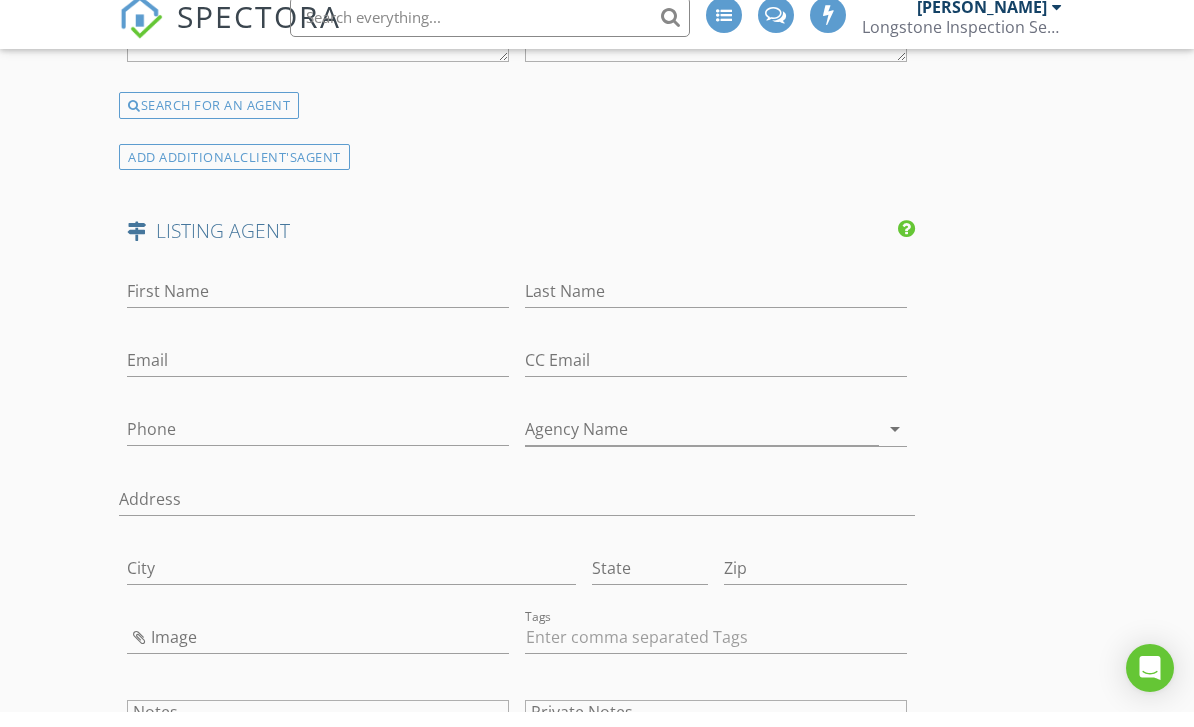 scroll, scrollTop: 4060, scrollLeft: 0, axis: vertical 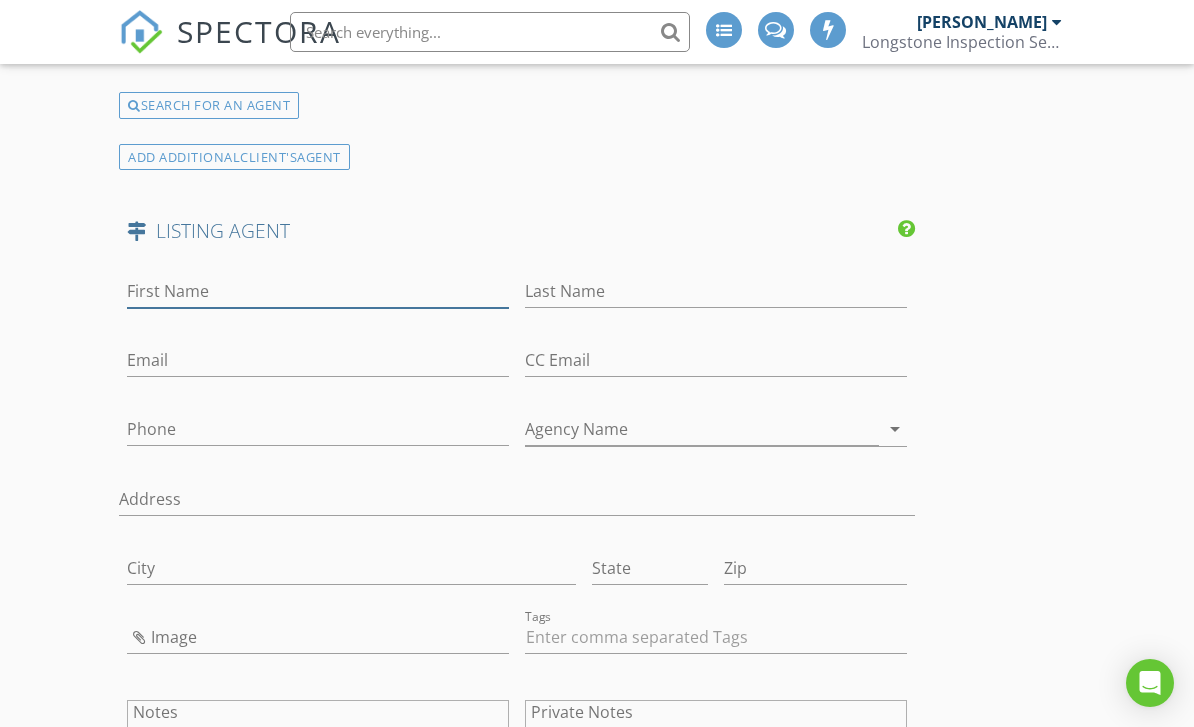 click on "First Name" at bounding box center (318, 291) 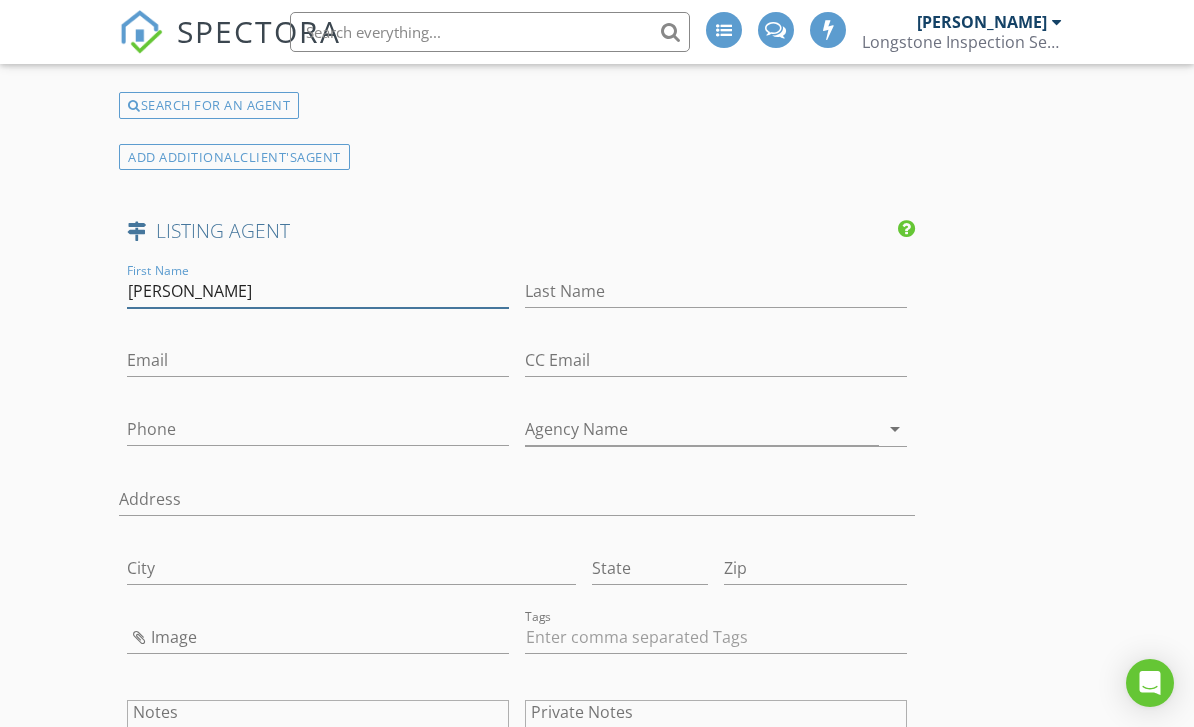 type on "Jeanne" 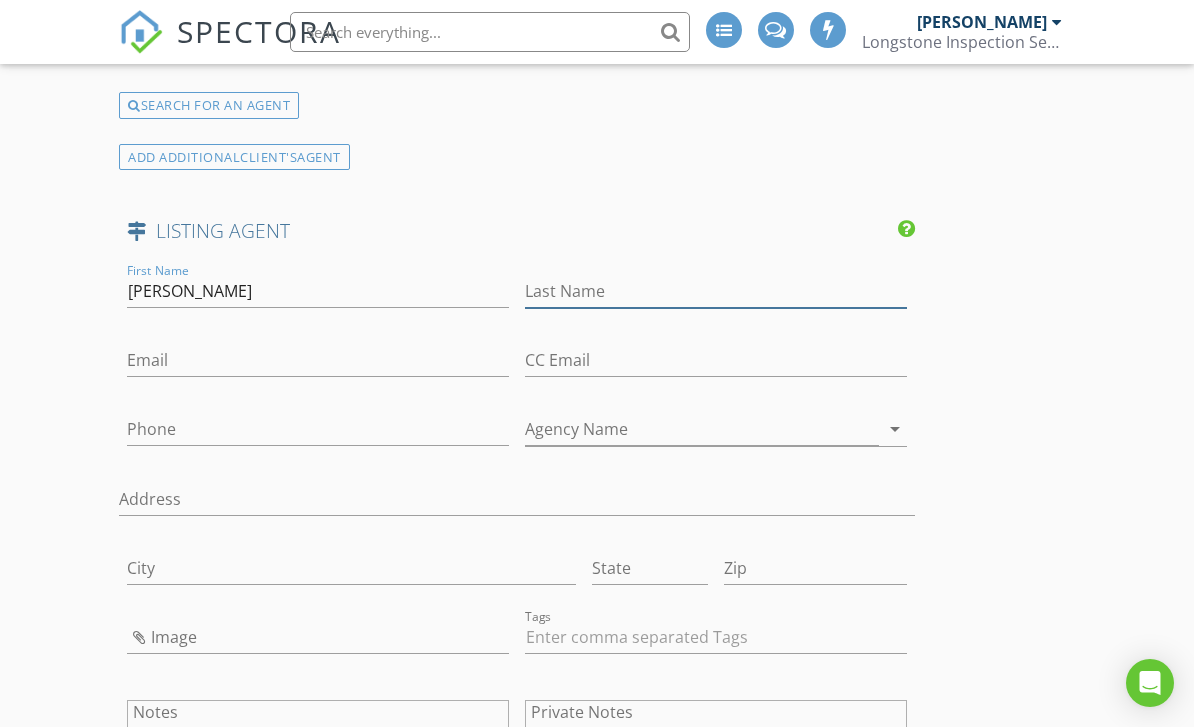 click on "Last Name" at bounding box center (716, 291) 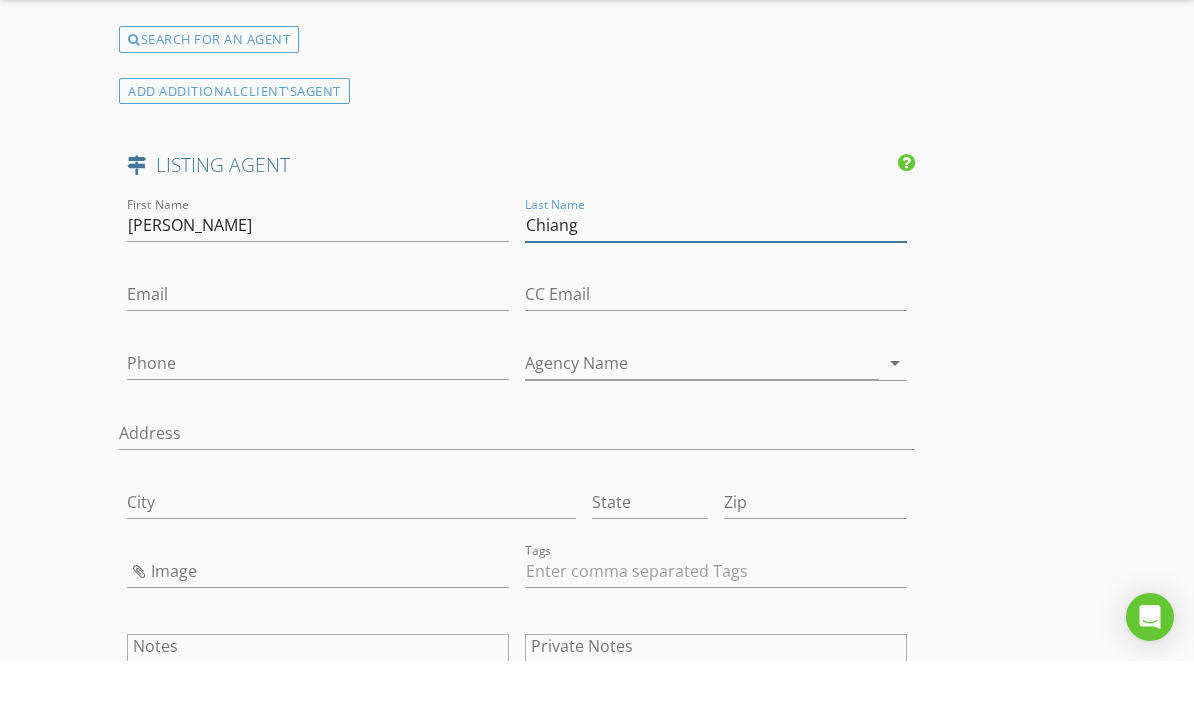 type on "Chiang" 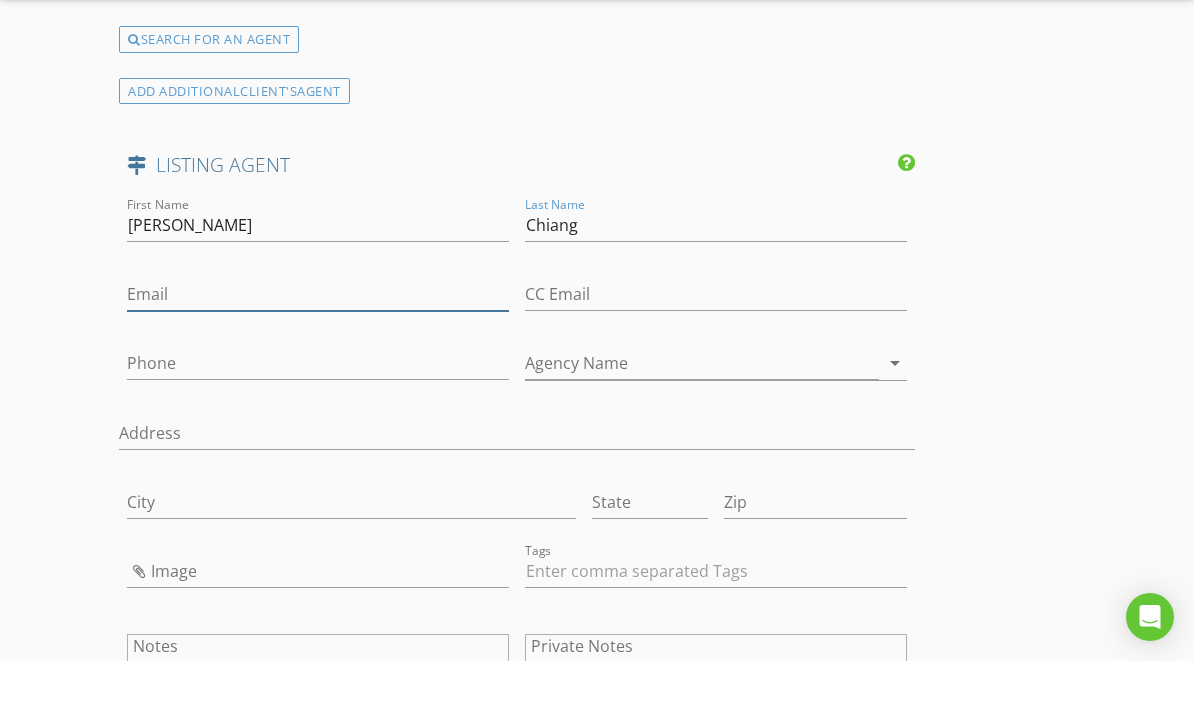 click on "Email" at bounding box center (318, 360) 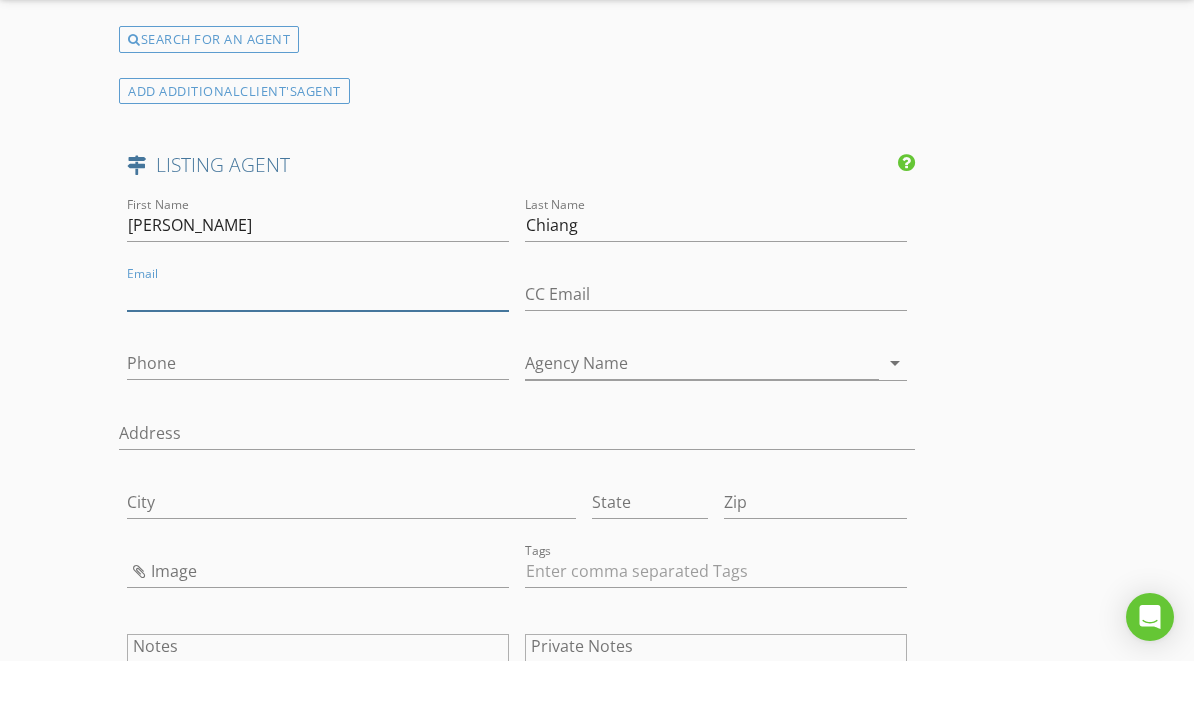 click on "Email" at bounding box center (318, 360) 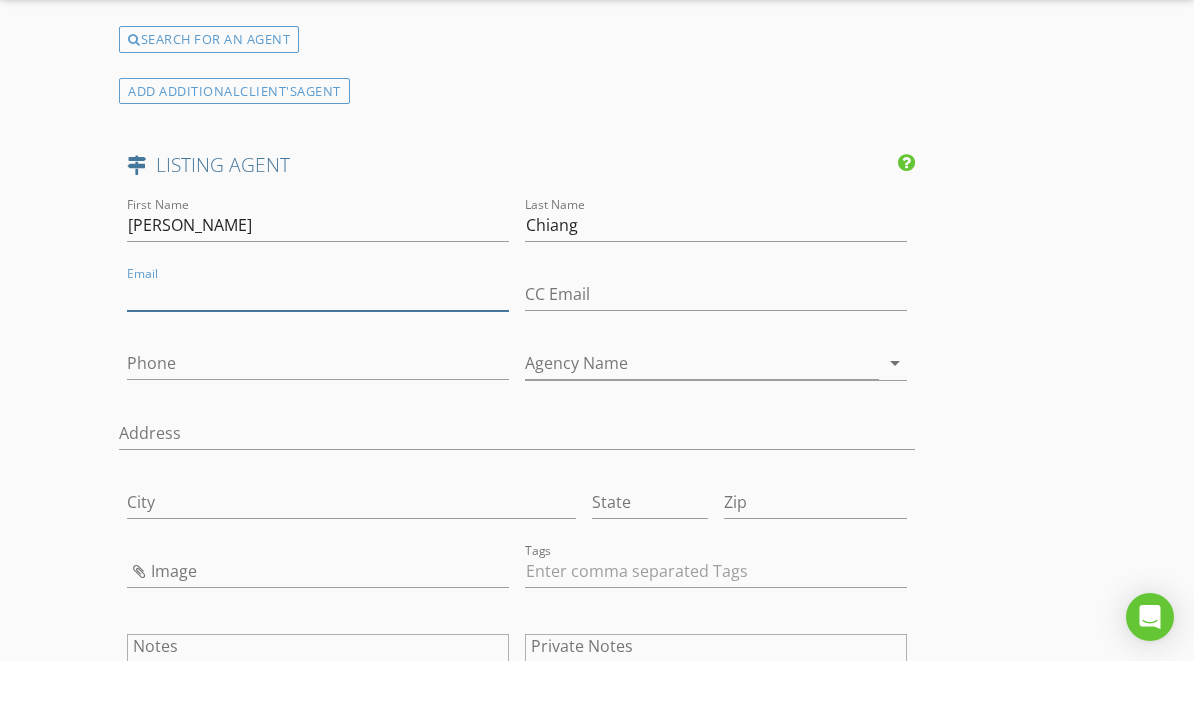 paste on "mailto:yunchen.chiang@gmail.com" 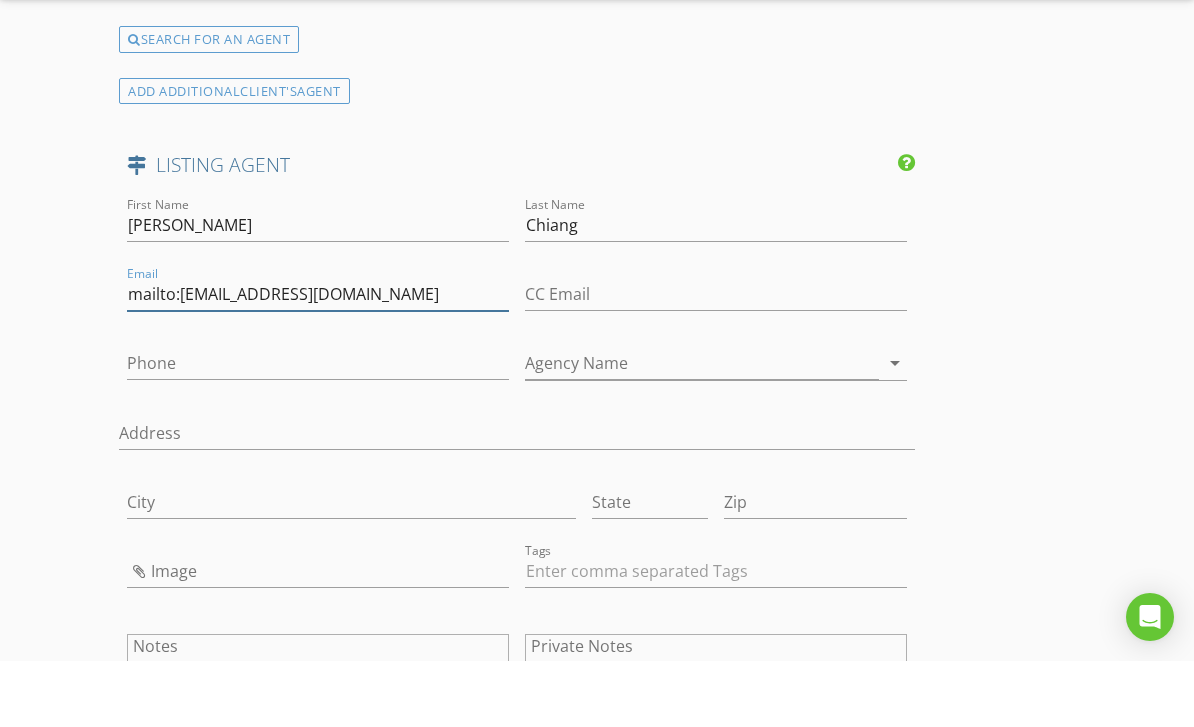 click on "mailto:yunchen.chiang@gmail.com" at bounding box center (318, 360) 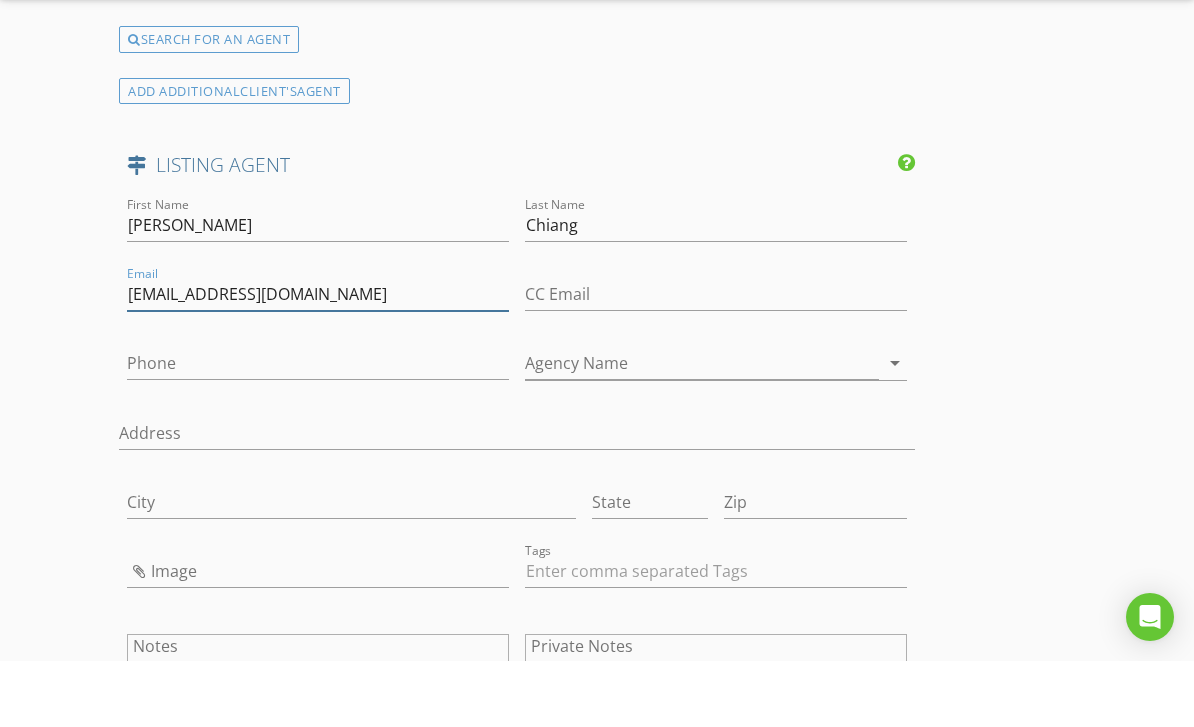 scroll, scrollTop: 4126, scrollLeft: 0, axis: vertical 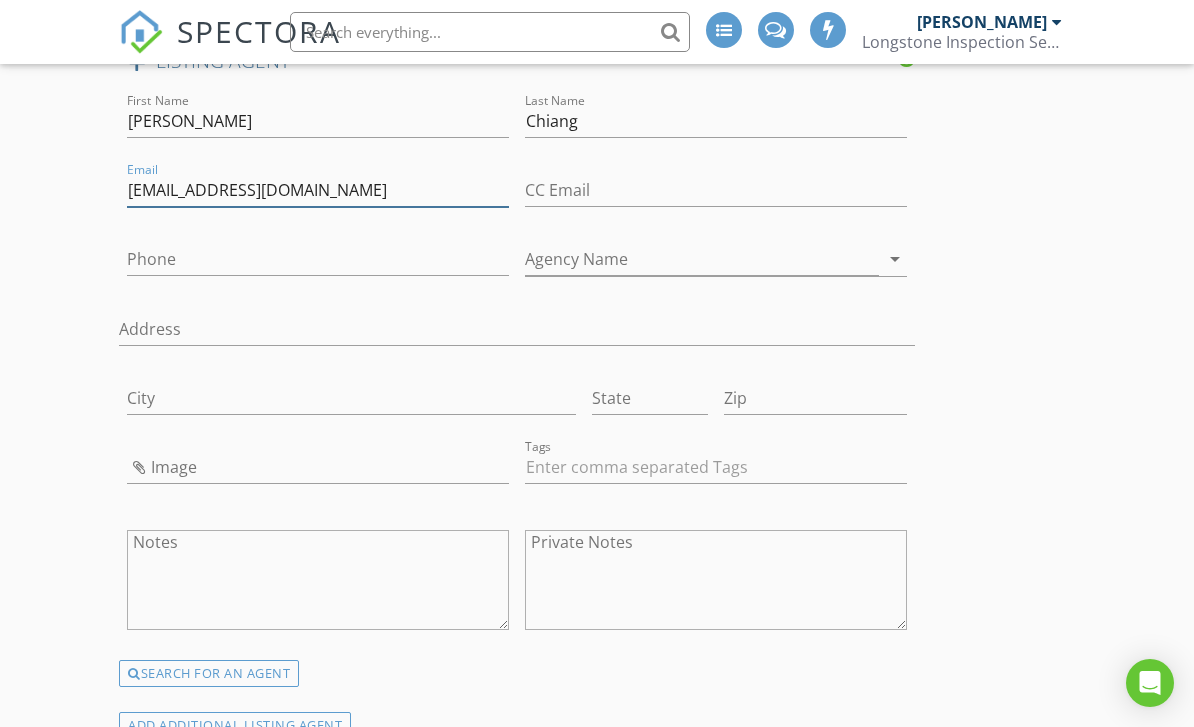 type on "[EMAIL_ADDRESS][DOMAIN_NAME]" 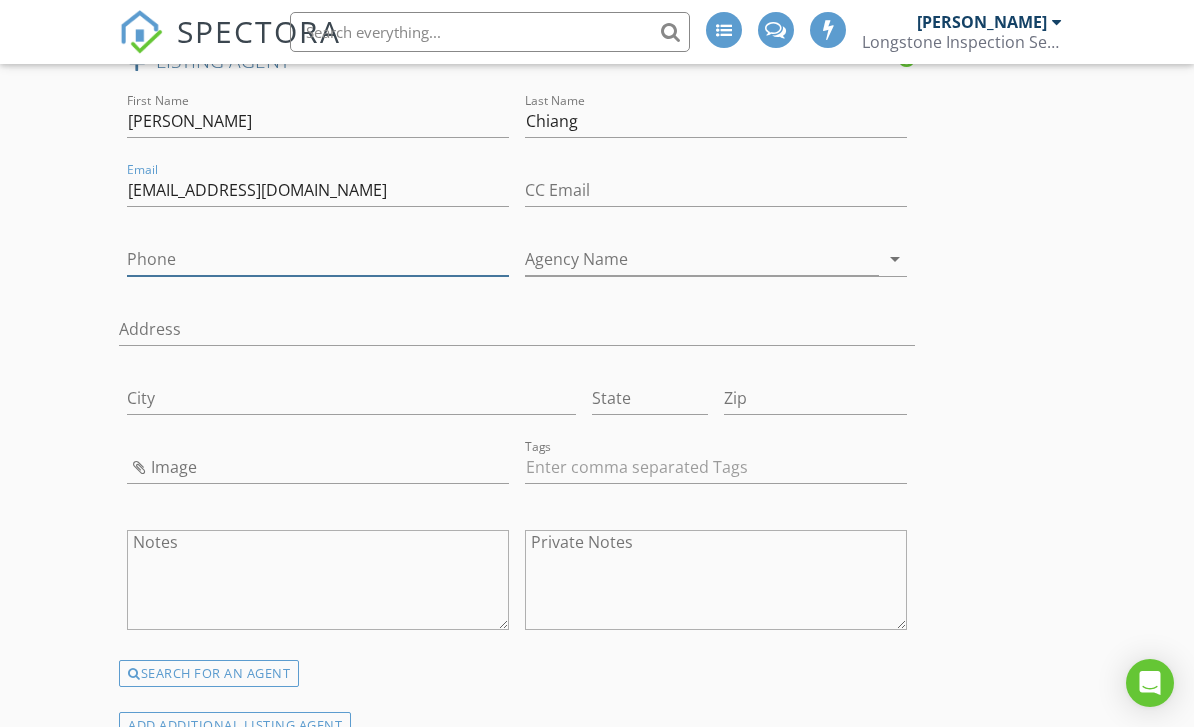 click on "Phone" at bounding box center (318, 259) 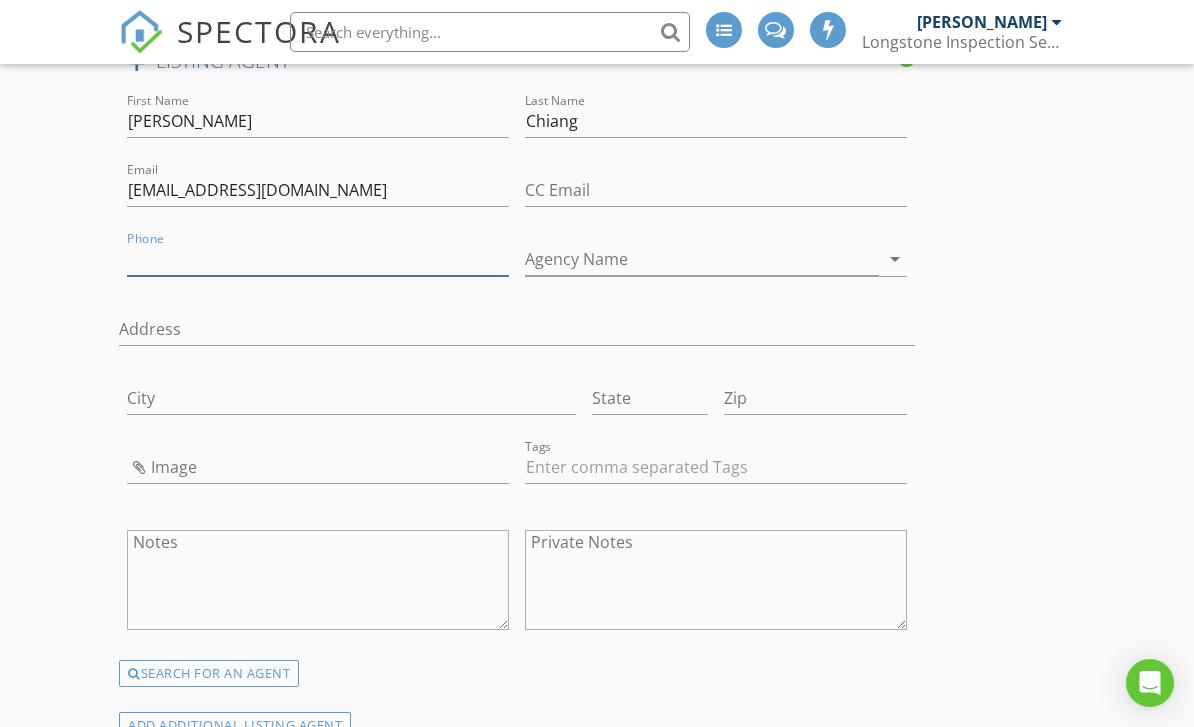 paste on "[PHONE_NUMBER]" 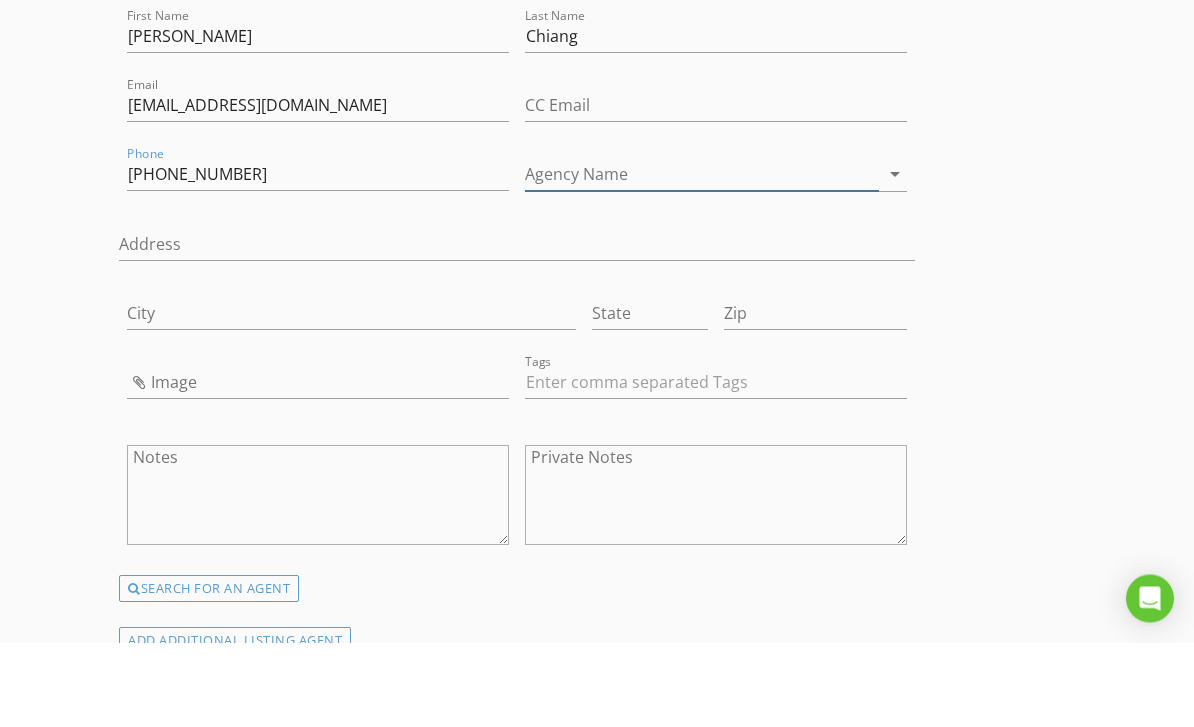 click on "Agency Name" at bounding box center (702, 259) 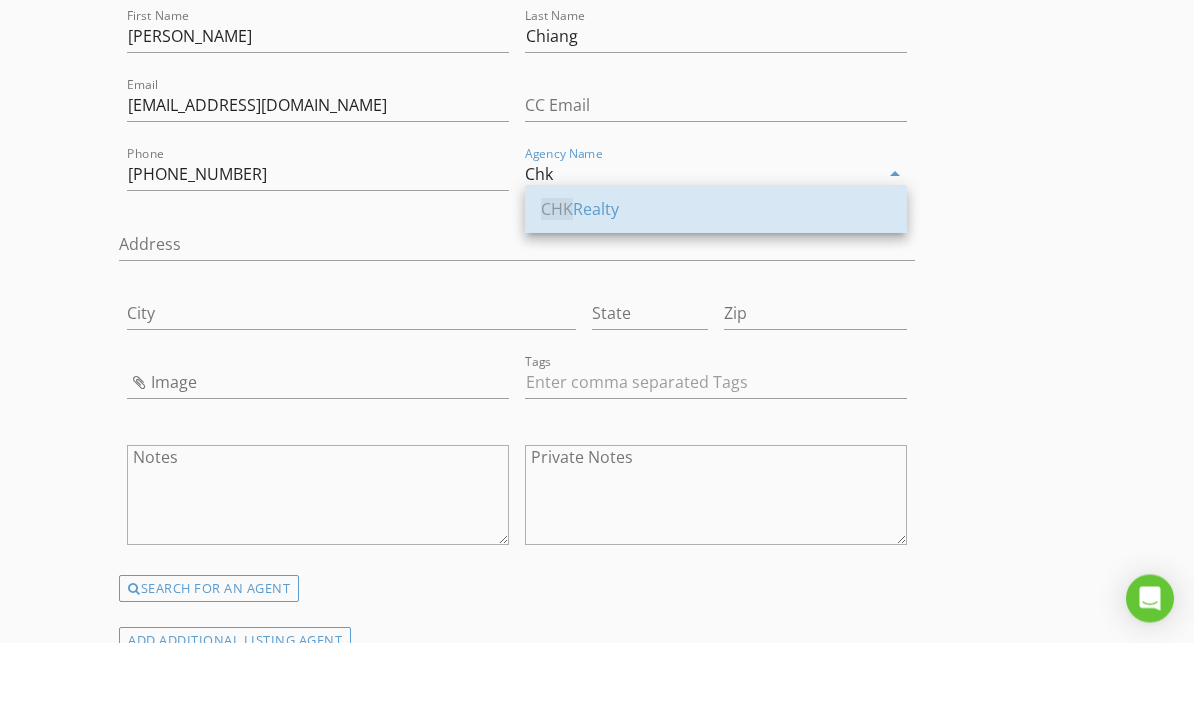 click on "CHK  Realty" at bounding box center [716, 294] 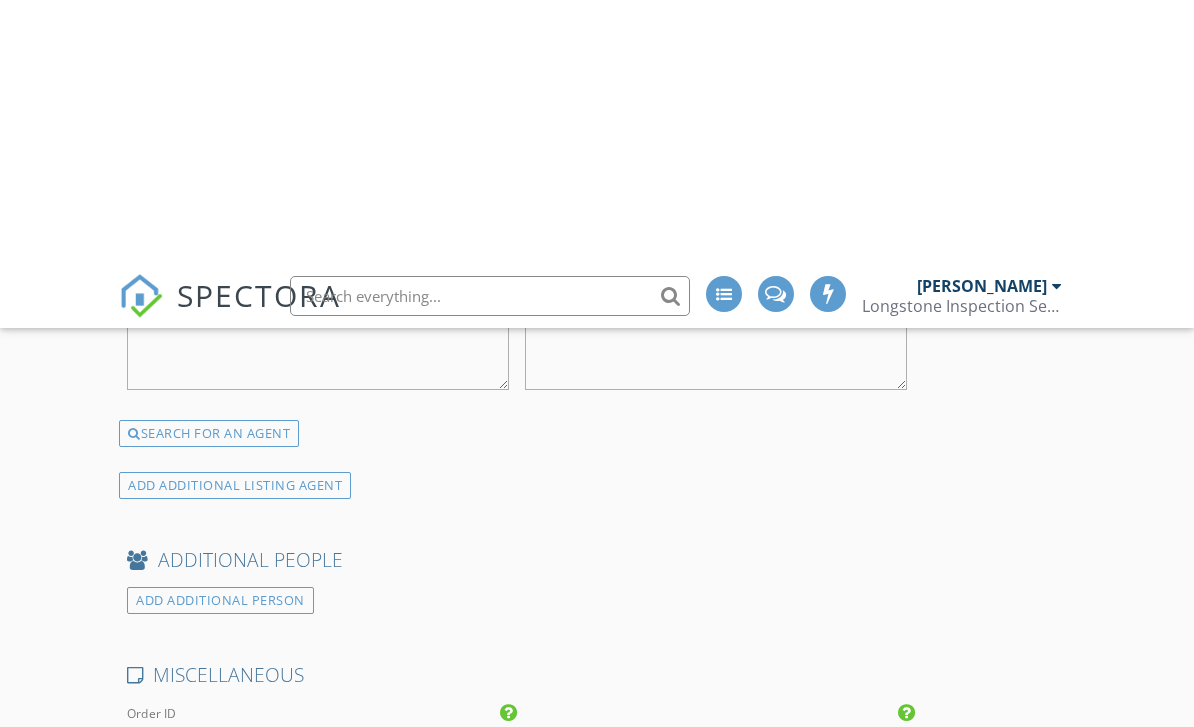 scroll, scrollTop: 4757, scrollLeft: 0, axis: vertical 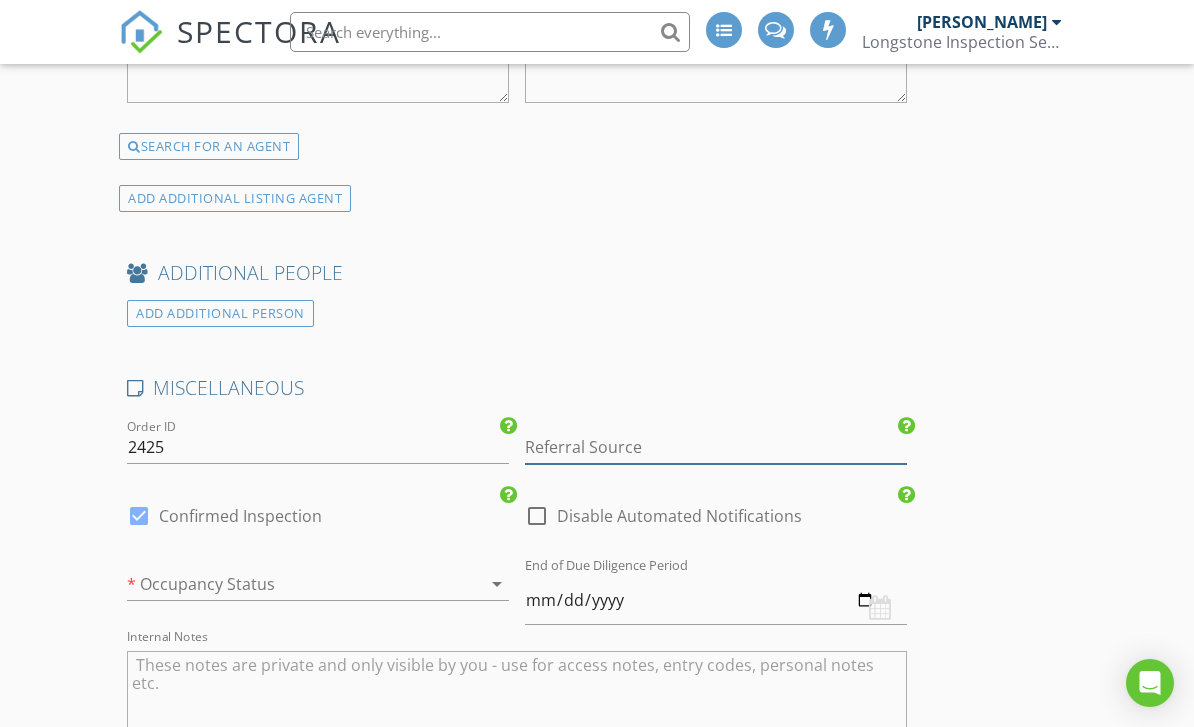 click at bounding box center (716, 447) 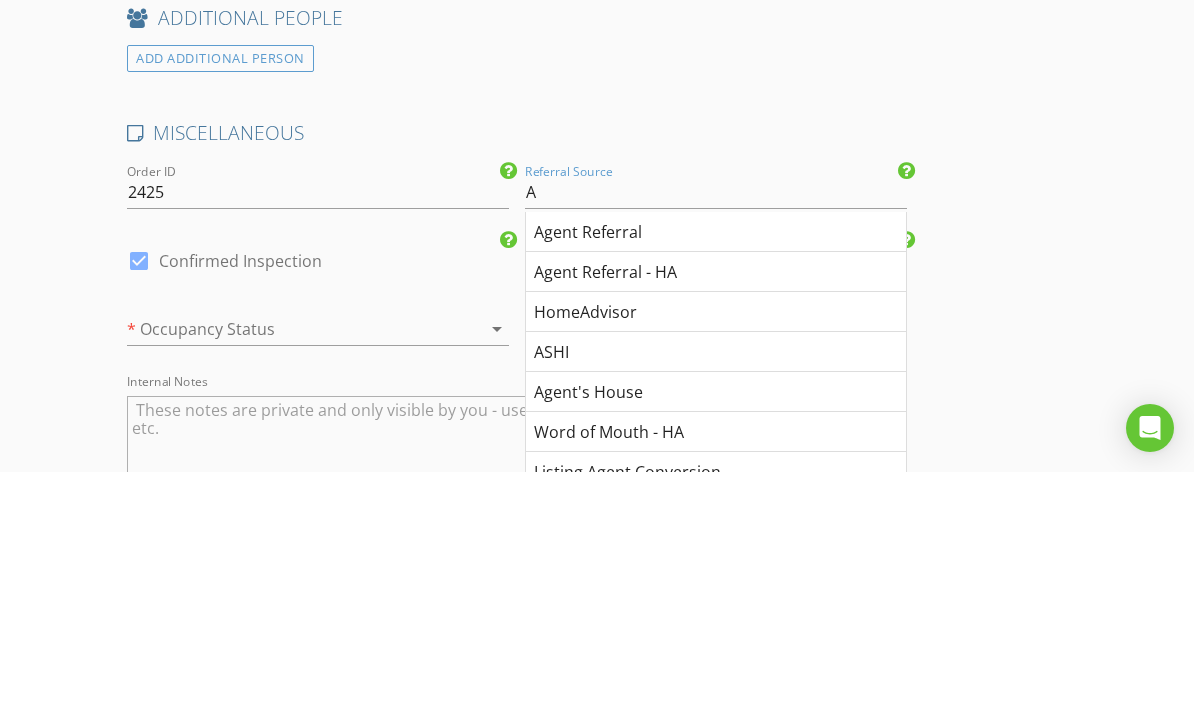 click on "Agent Referral" at bounding box center (716, 487) 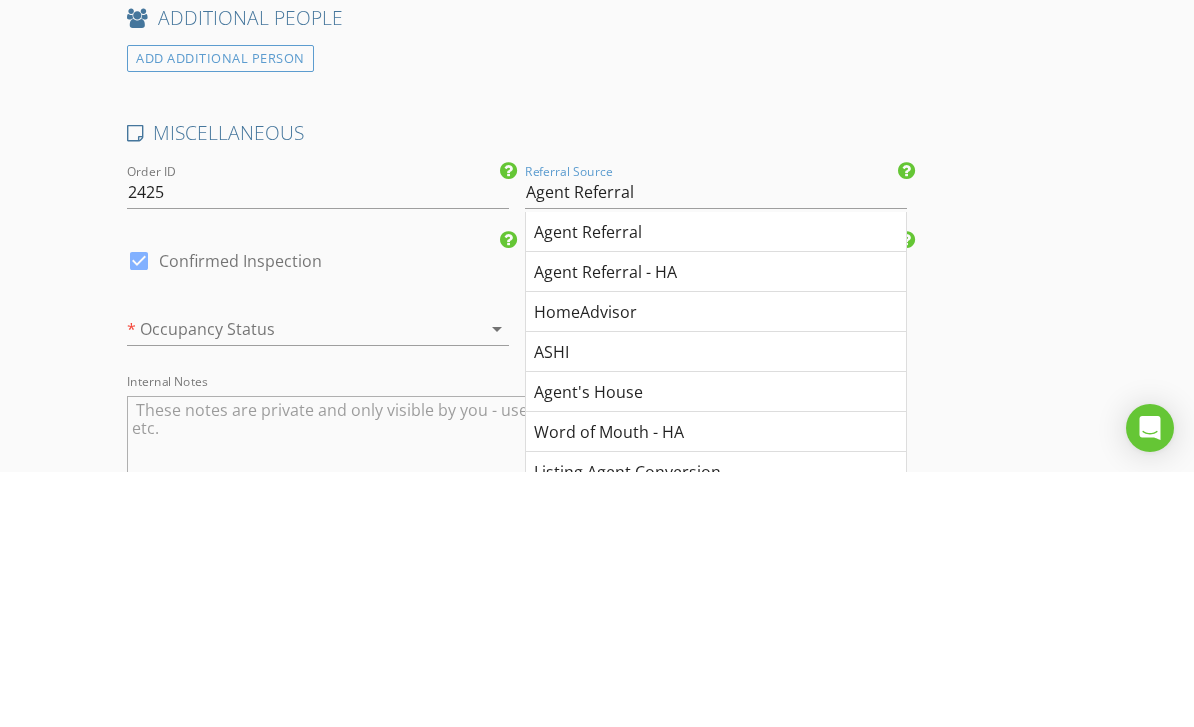 scroll, scrollTop: 5012, scrollLeft: 0, axis: vertical 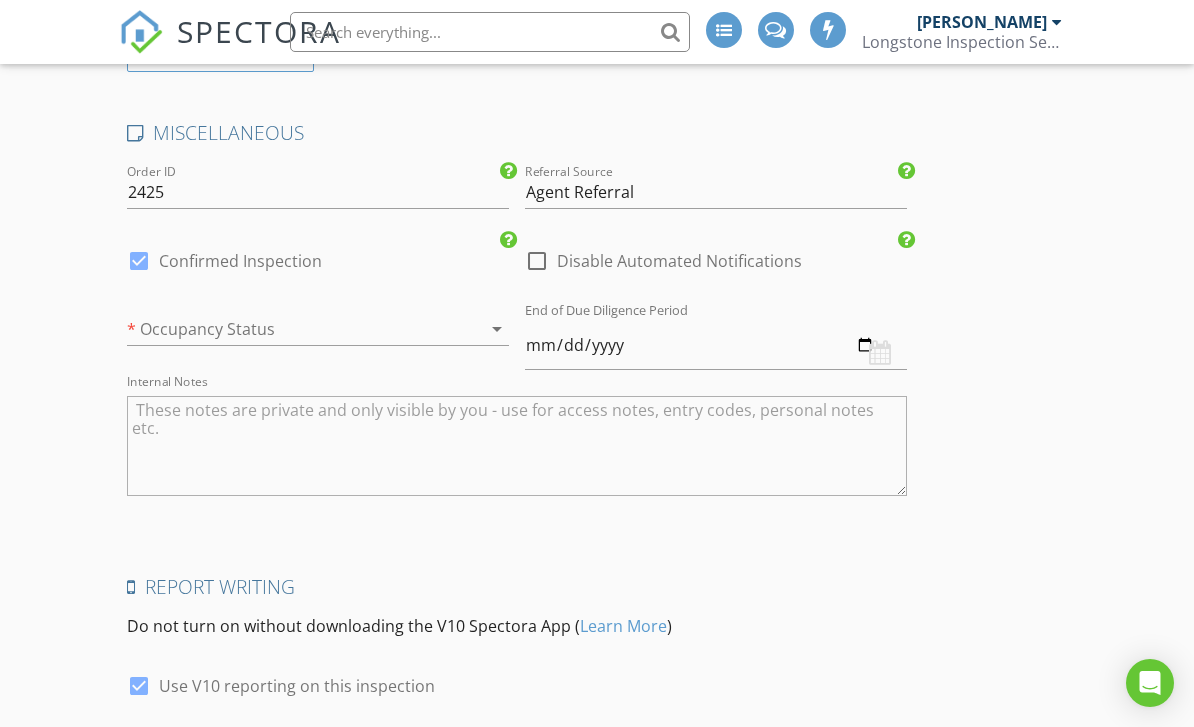 click at bounding box center (290, 329) 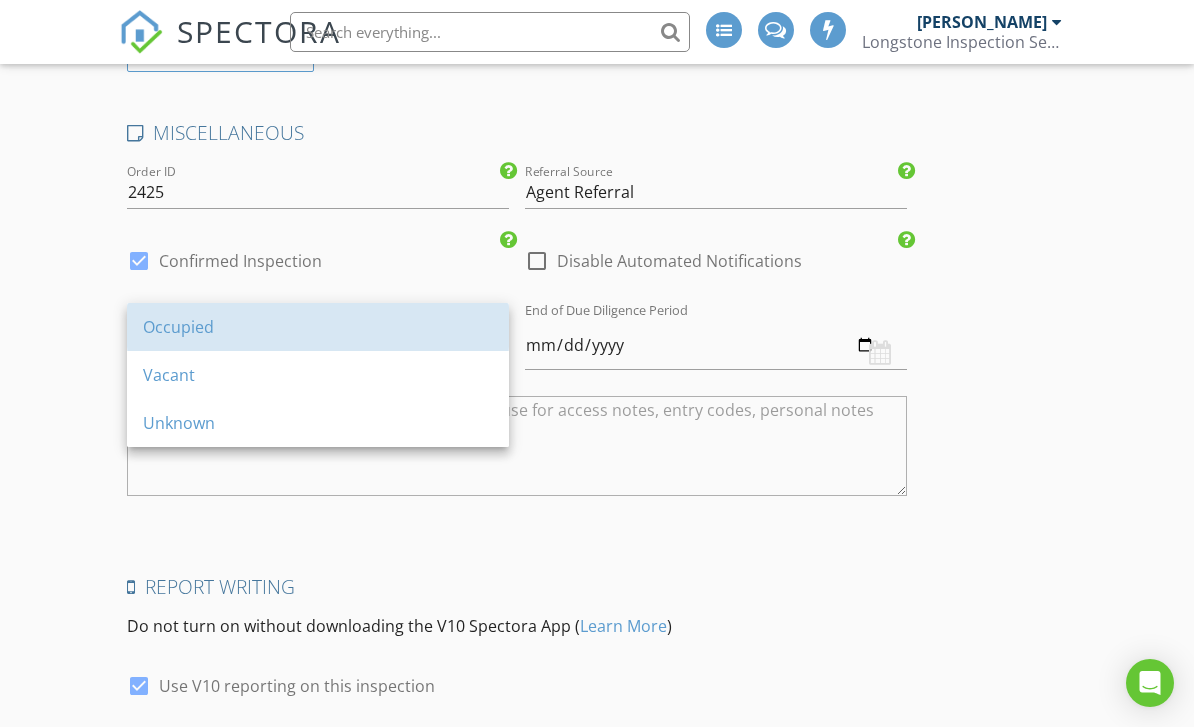 click on "Occupied" at bounding box center [318, 327] 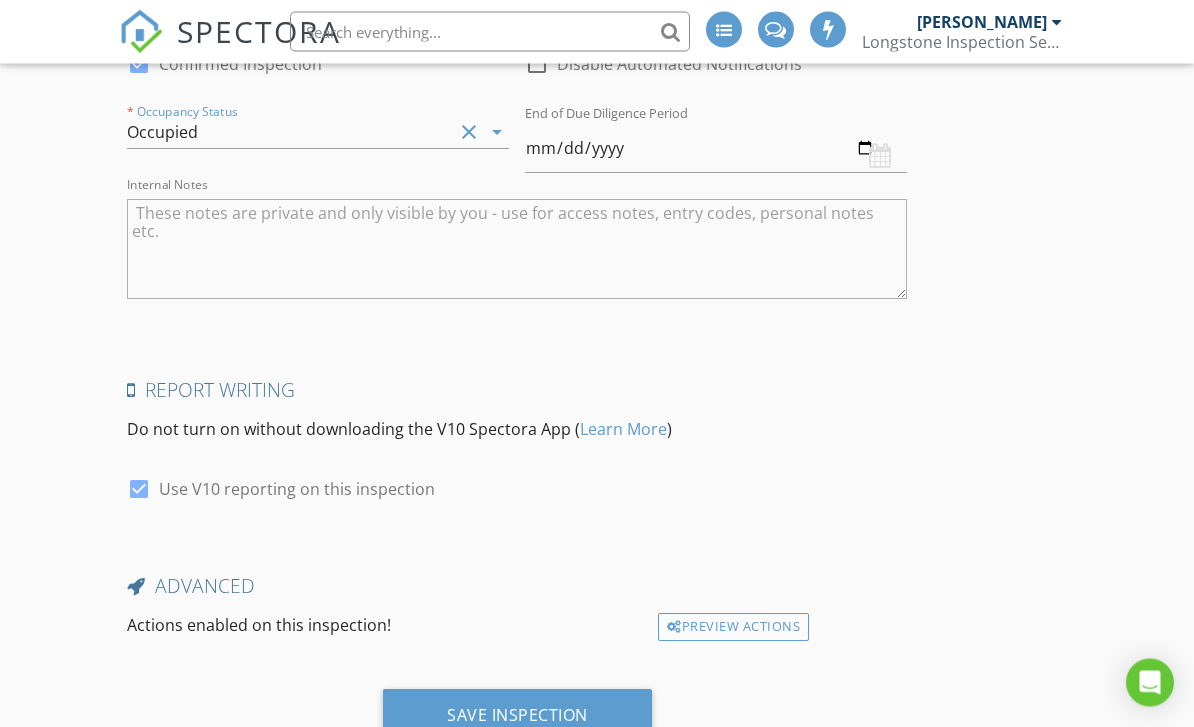 scroll, scrollTop: 5212, scrollLeft: 0, axis: vertical 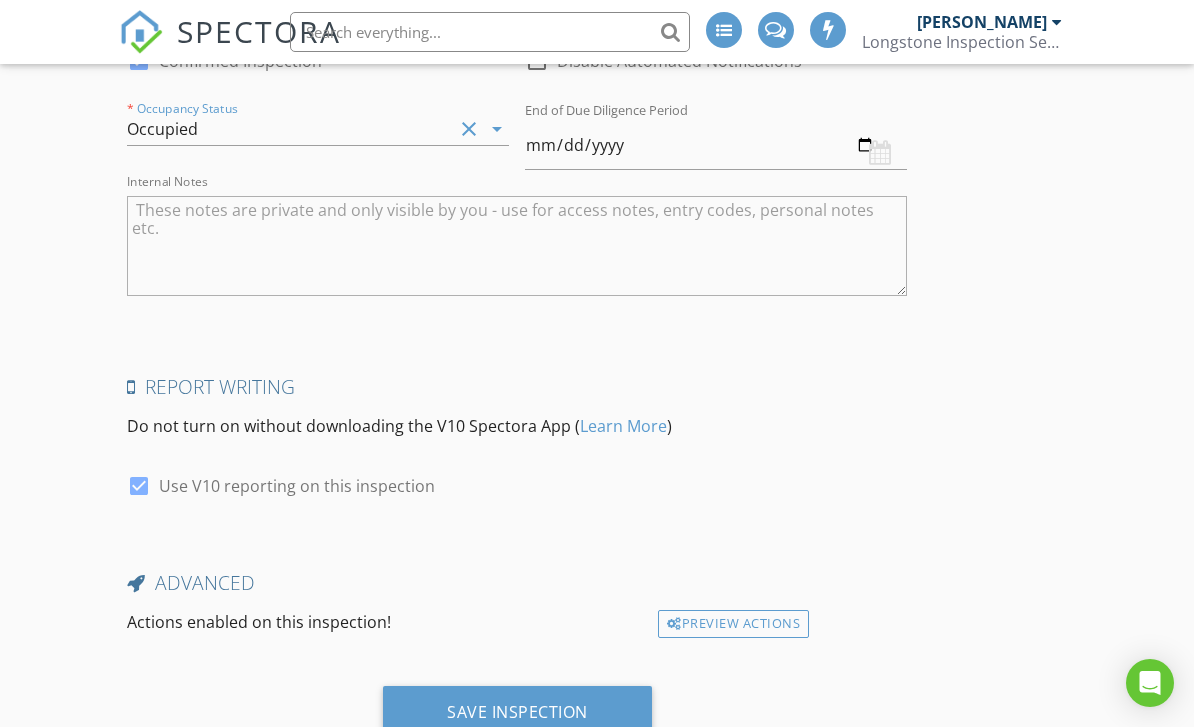 click on "Save Inspection" at bounding box center (517, 713) 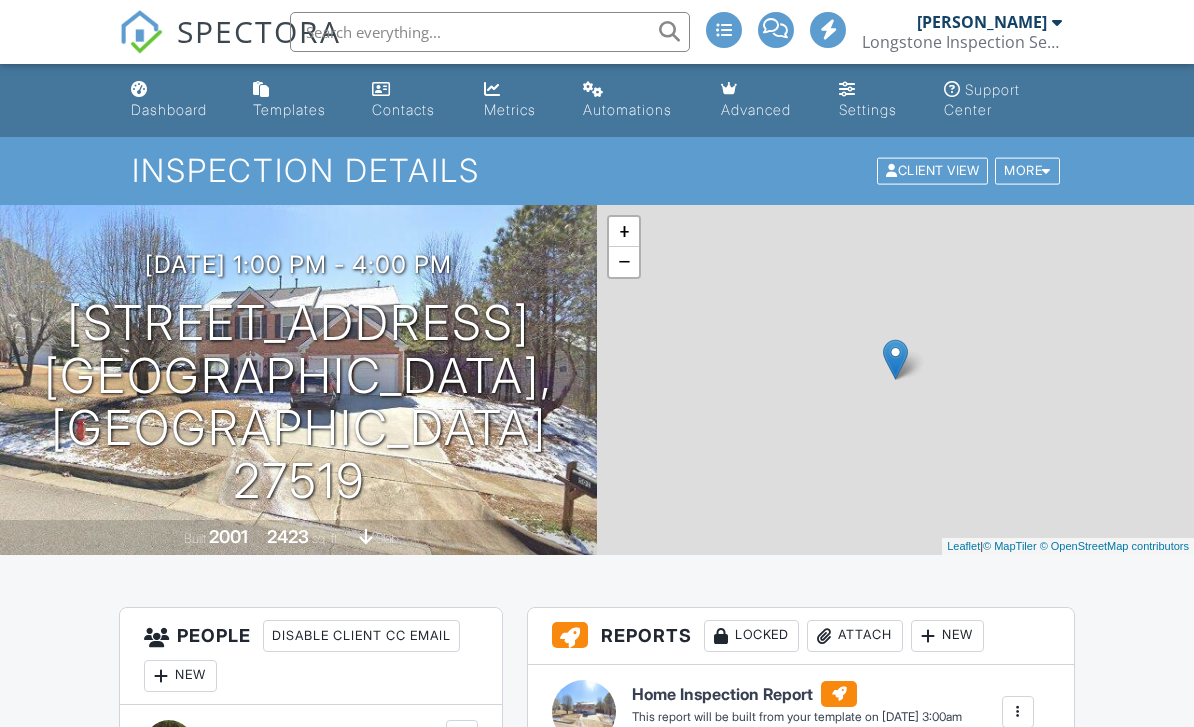 scroll, scrollTop: 0, scrollLeft: 0, axis: both 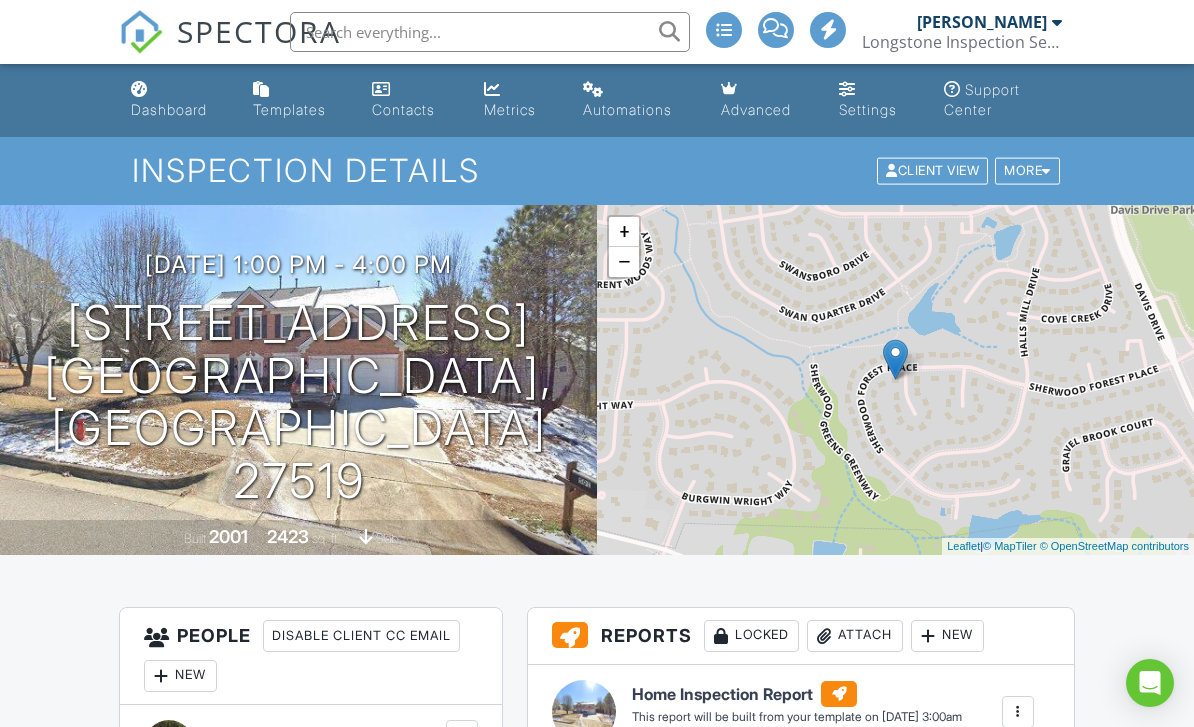 click on "Metrics" at bounding box center (510, 109) 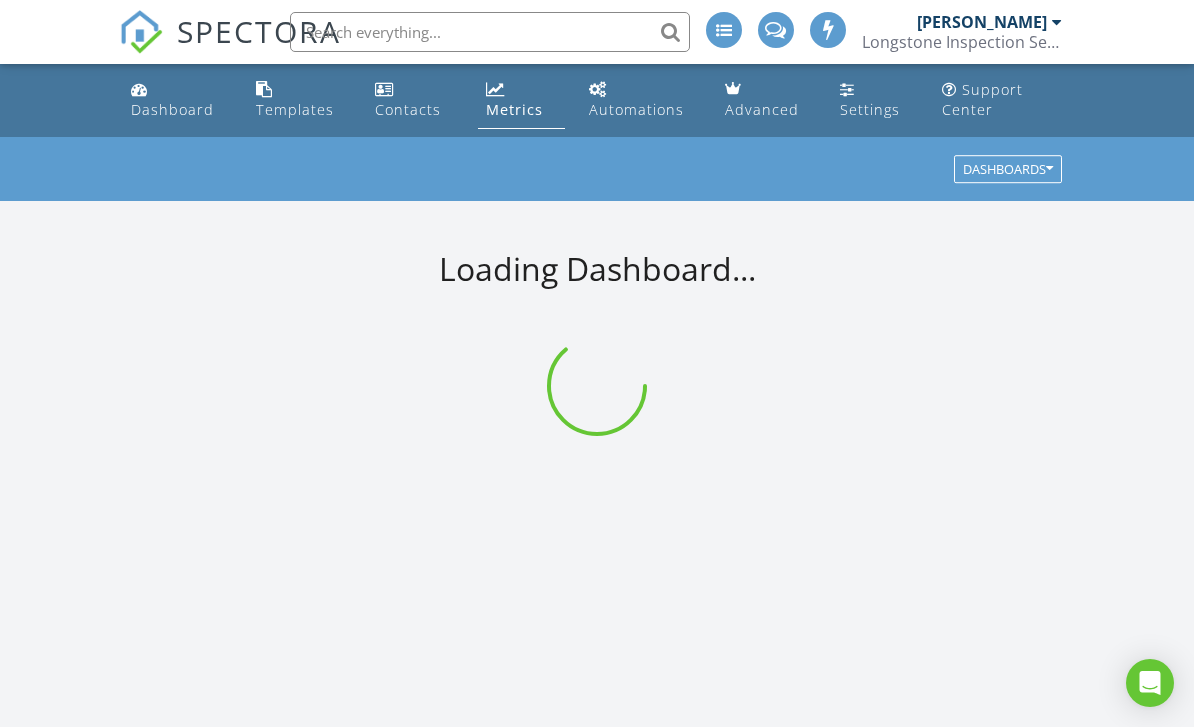 scroll, scrollTop: 0, scrollLeft: 0, axis: both 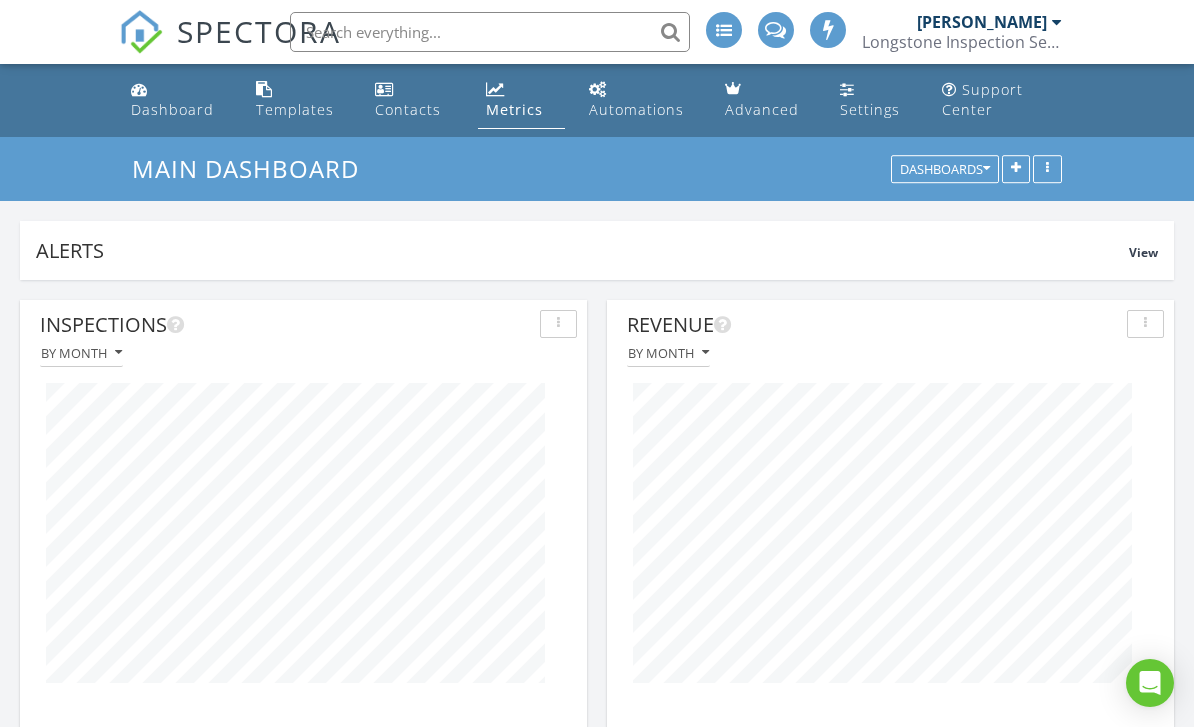 click on "Dashboard" at bounding box center [172, 109] 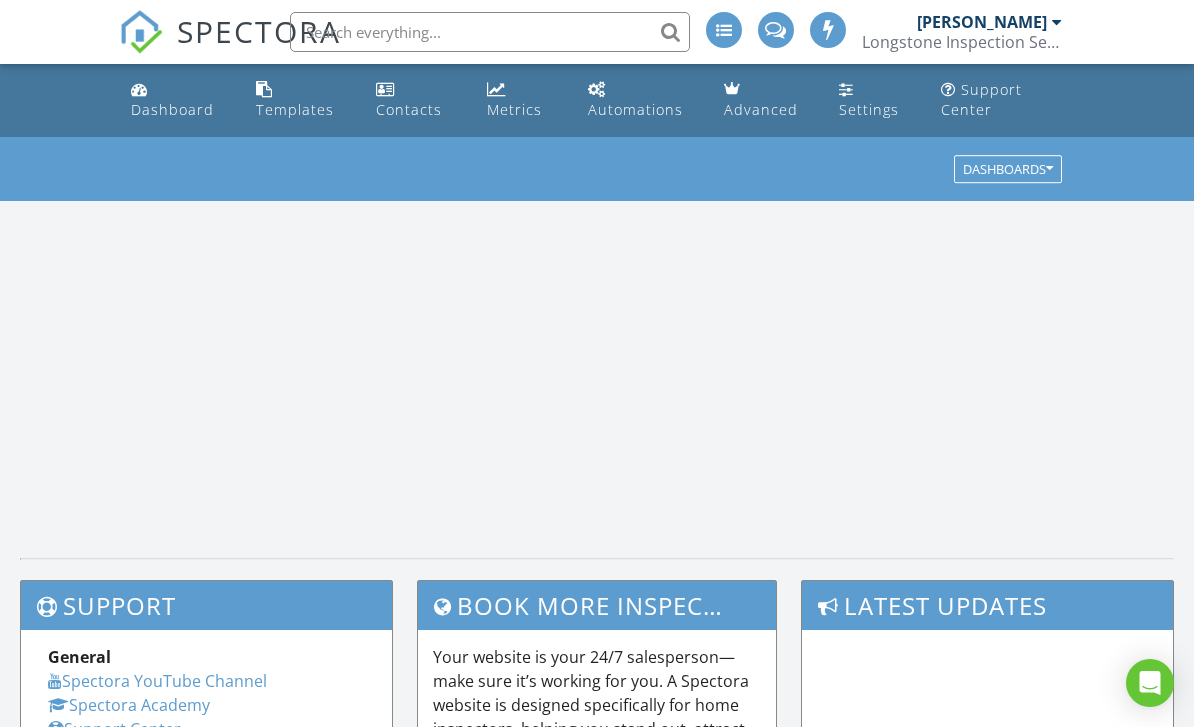 scroll, scrollTop: 0, scrollLeft: 0, axis: both 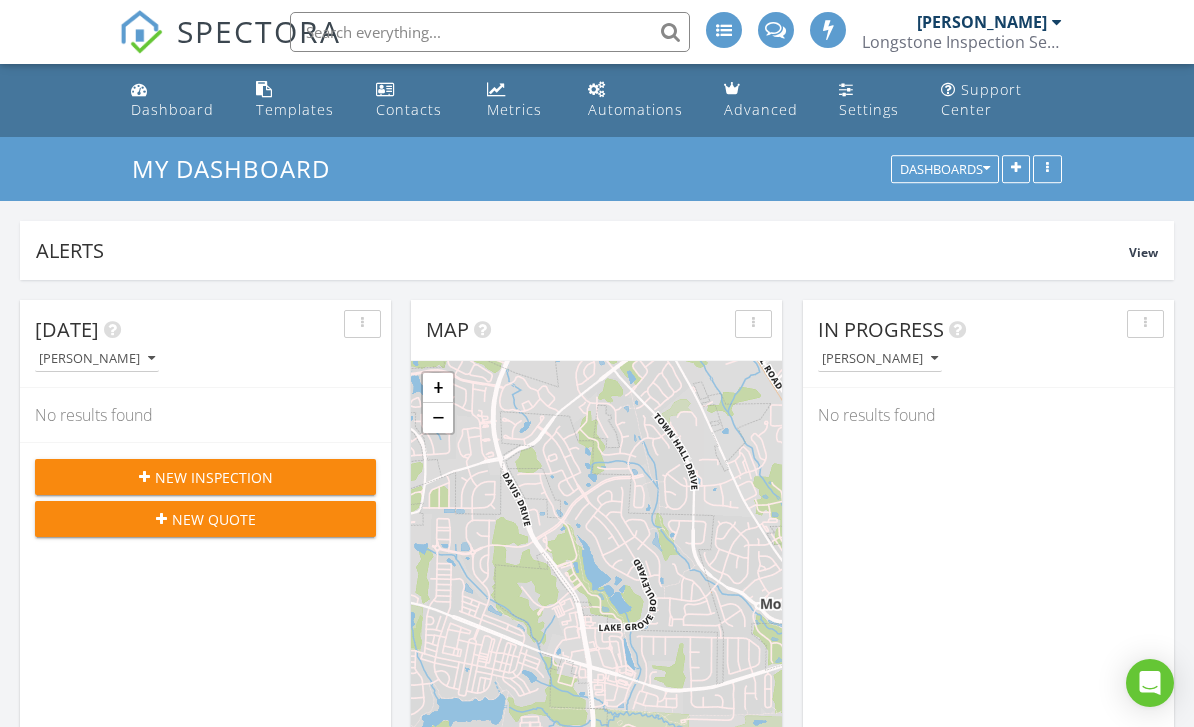 click on "Settings" at bounding box center (869, 109) 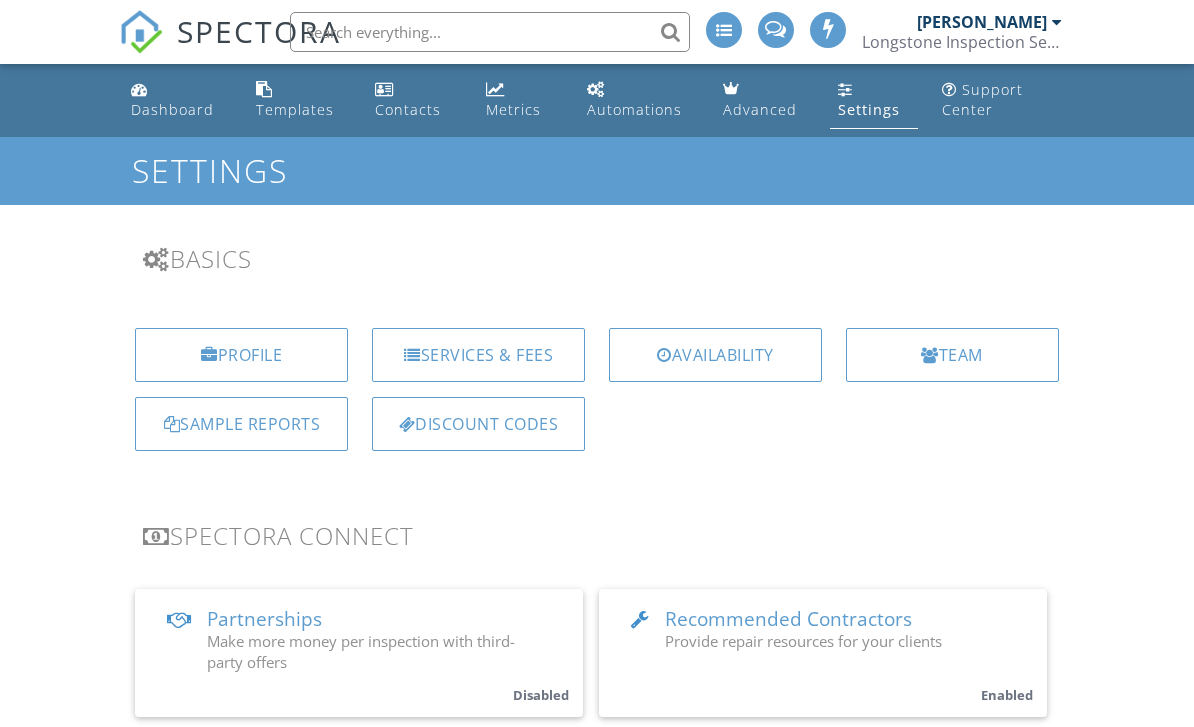scroll, scrollTop: 0, scrollLeft: 0, axis: both 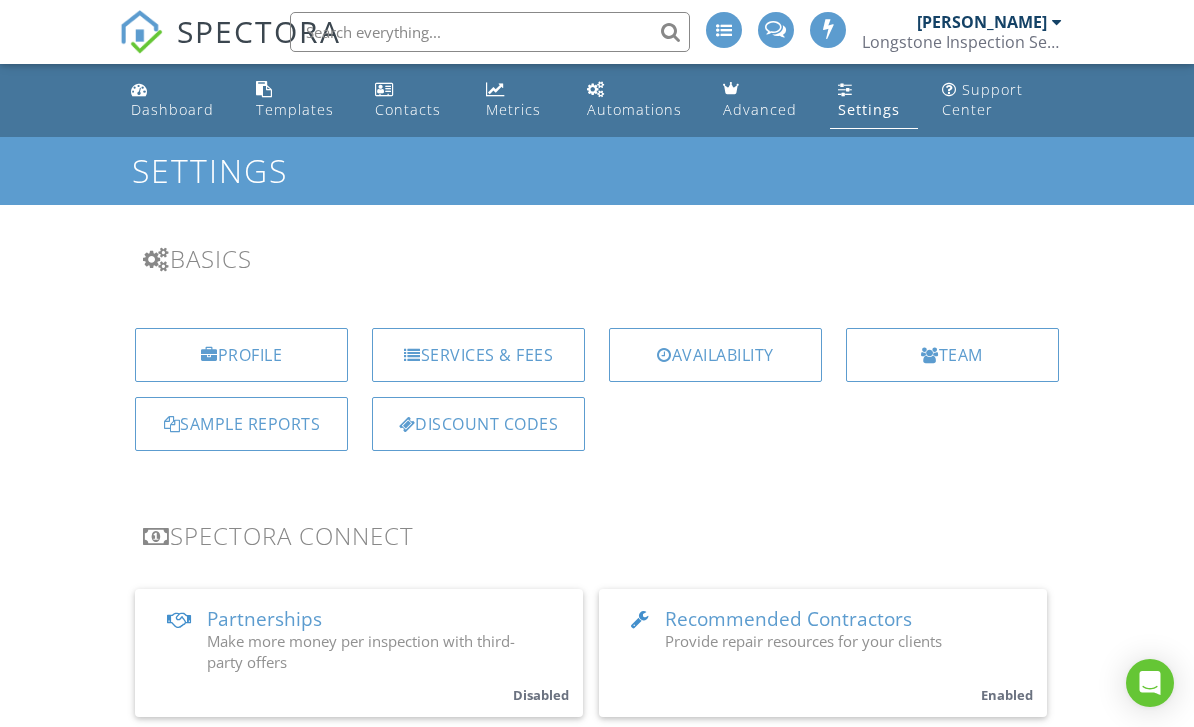click on "Dashboard" at bounding box center [172, 109] 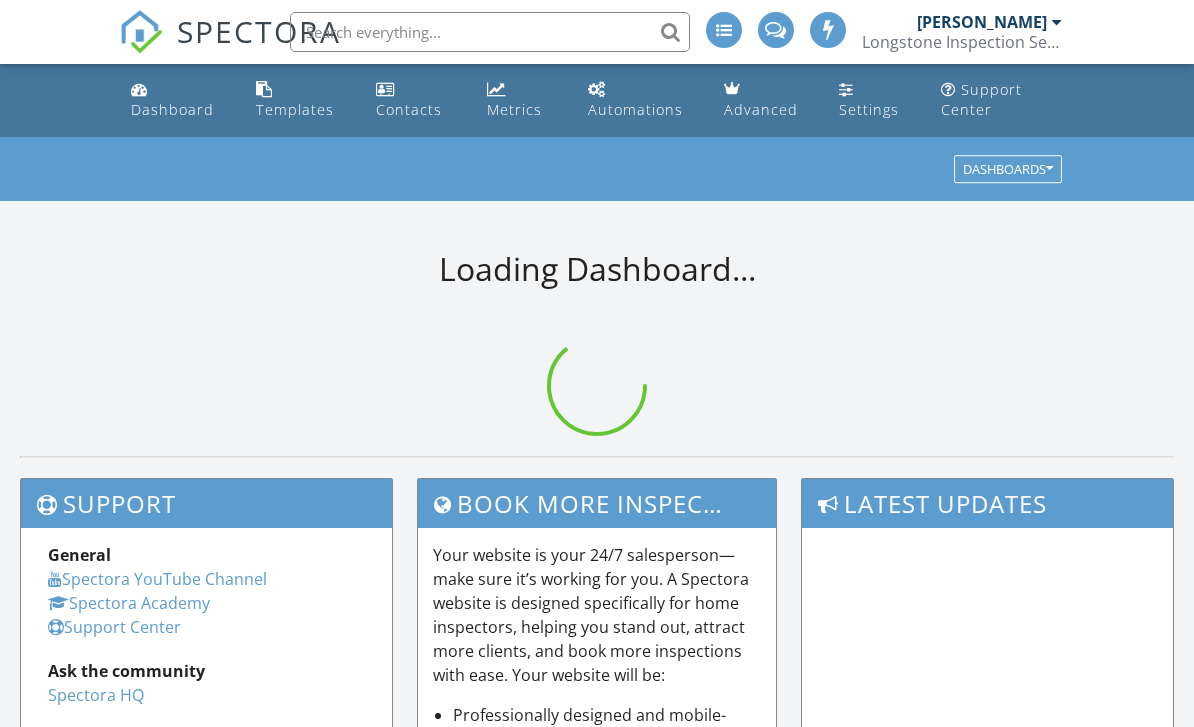 scroll, scrollTop: 0, scrollLeft: 0, axis: both 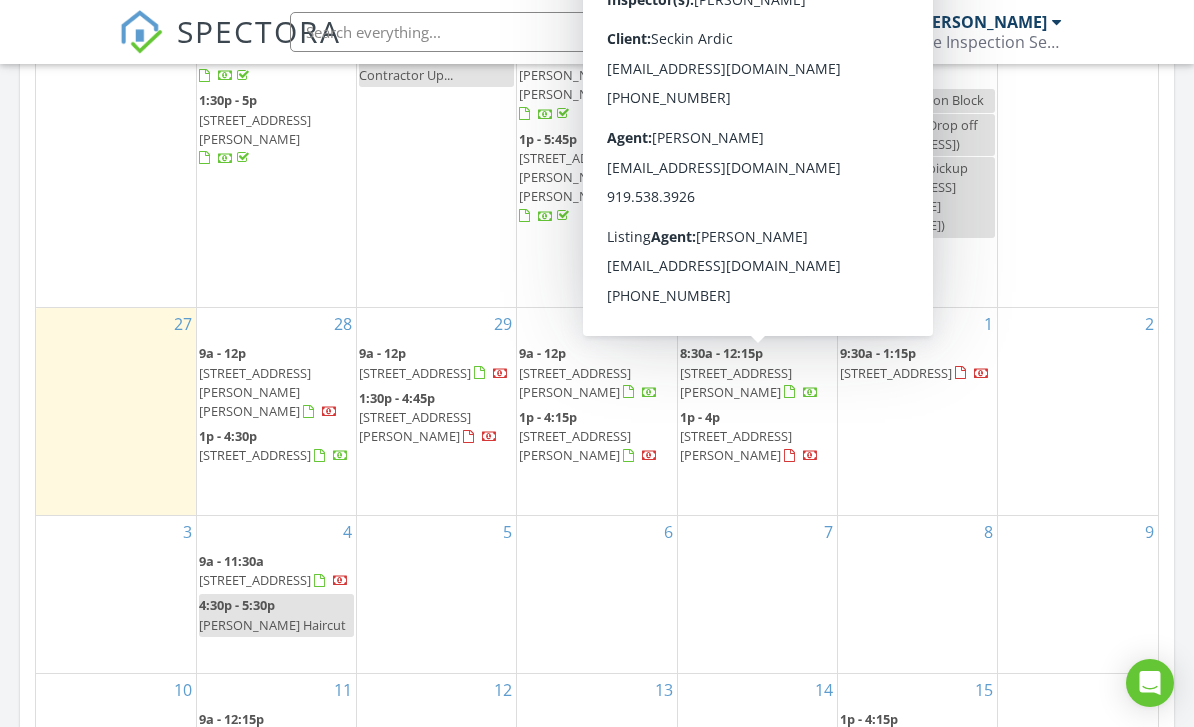 click on "[STREET_ADDRESS][PERSON_NAME]" at bounding box center [736, 445] 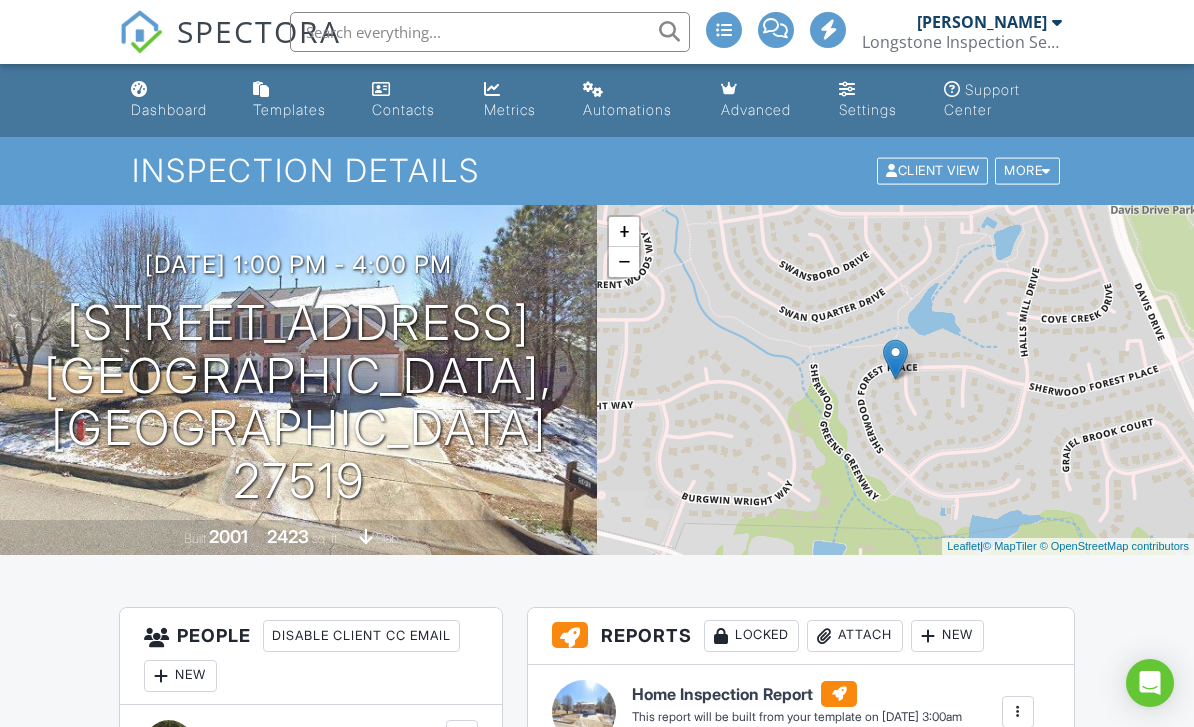scroll, scrollTop: 0, scrollLeft: 0, axis: both 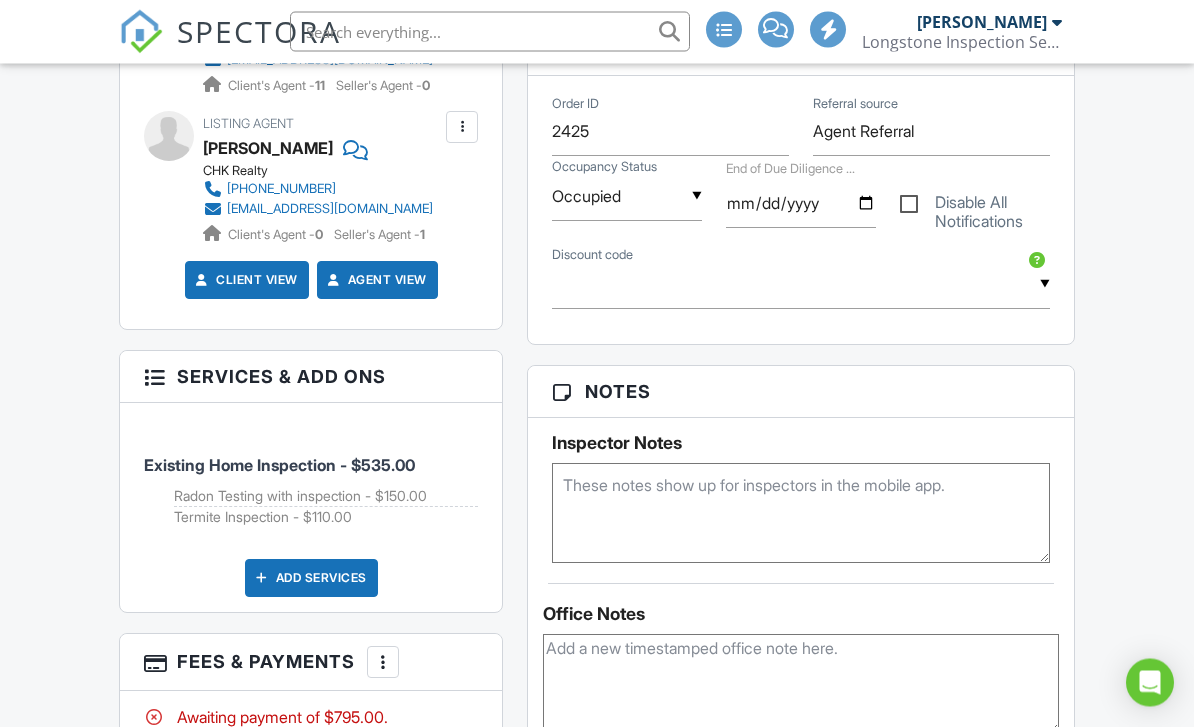 click on "Add Services" at bounding box center [311, 579] 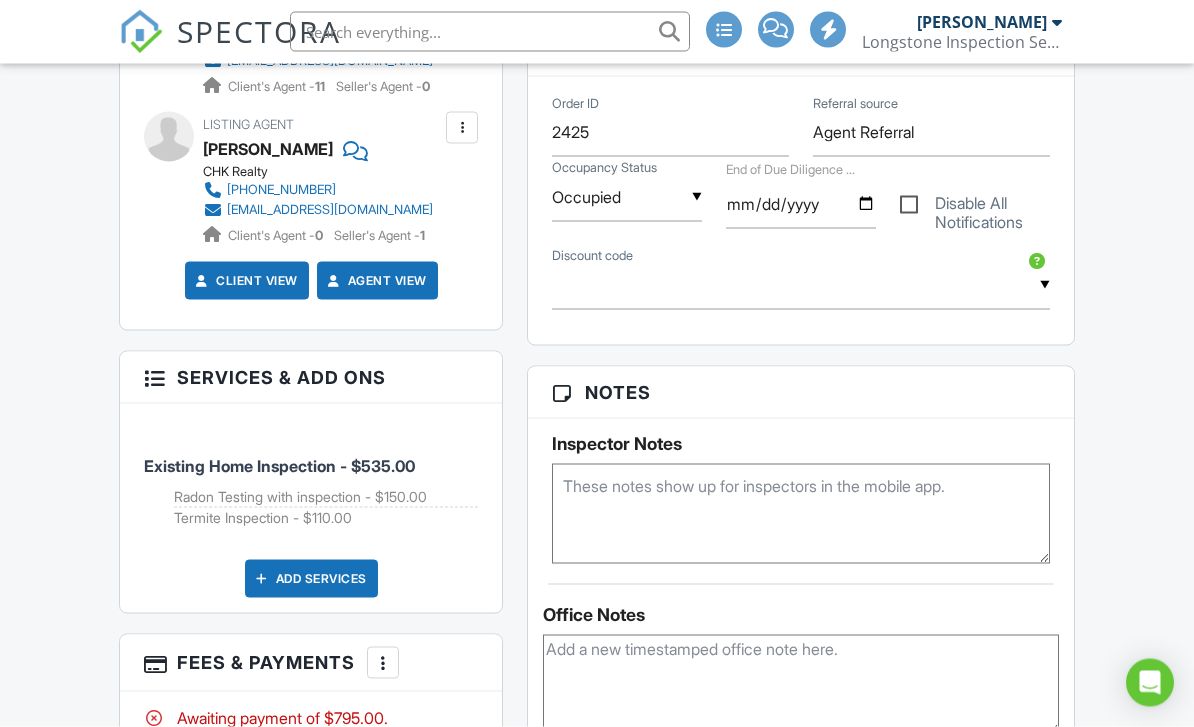 scroll, scrollTop: 1007, scrollLeft: 0, axis: vertical 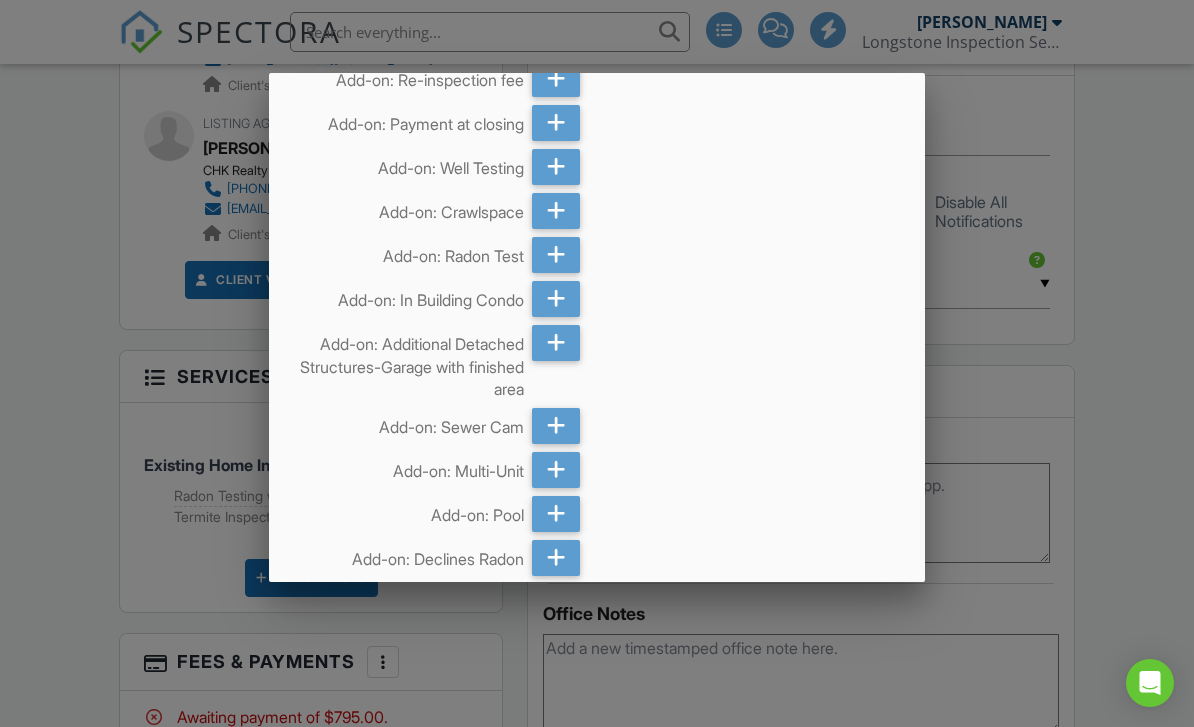 click at bounding box center (556, 426) 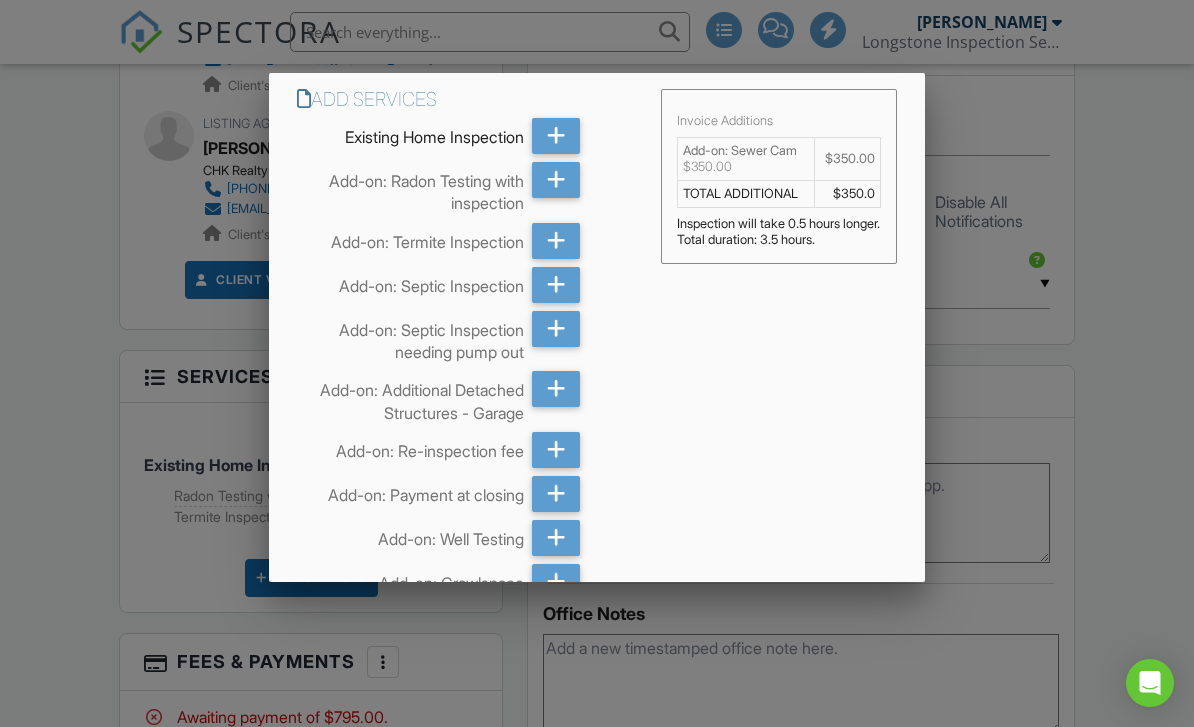 scroll, scrollTop: 0, scrollLeft: 0, axis: both 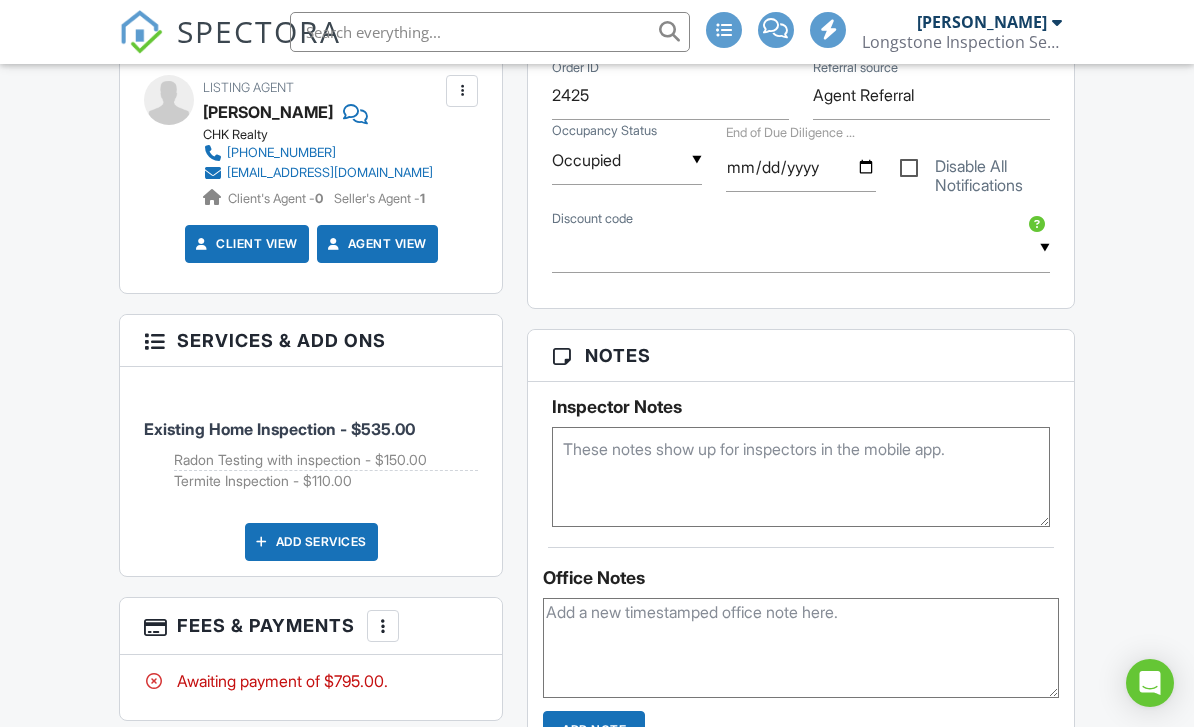 click on "Add Services" at bounding box center [311, 542] 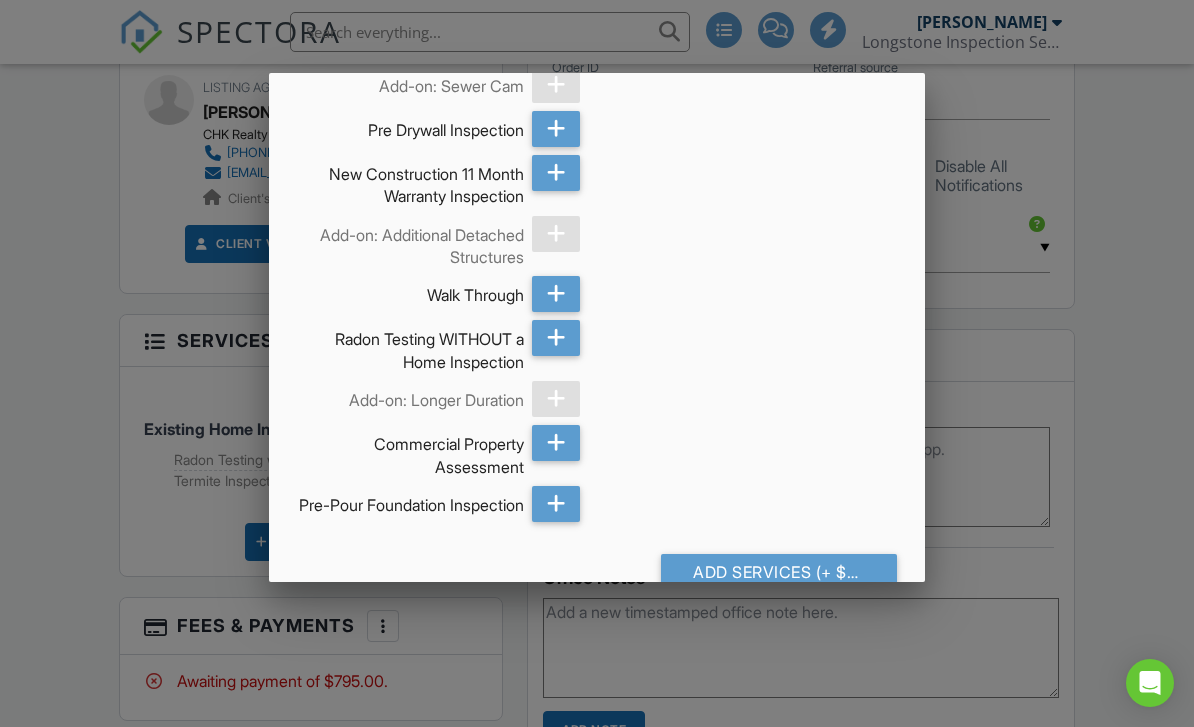 scroll, scrollTop: 1752, scrollLeft: 0, axis: vertical 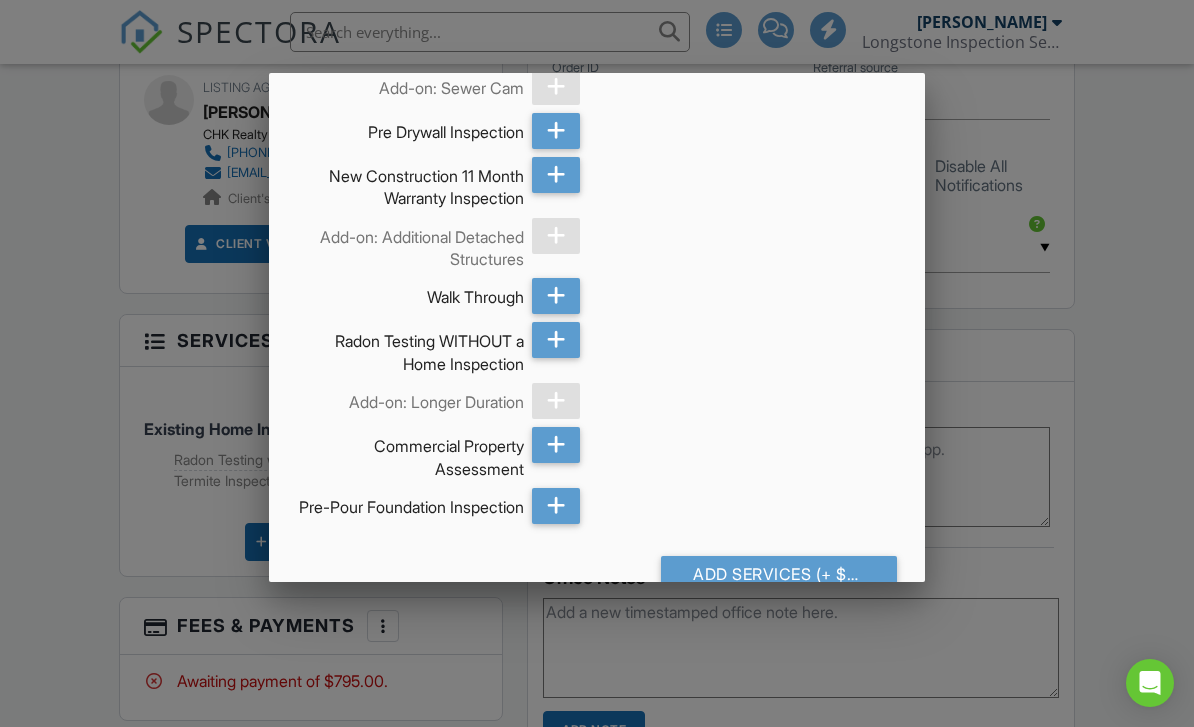 click on "Add Services
(+ $350.0)" at bounding box center [779, 574] 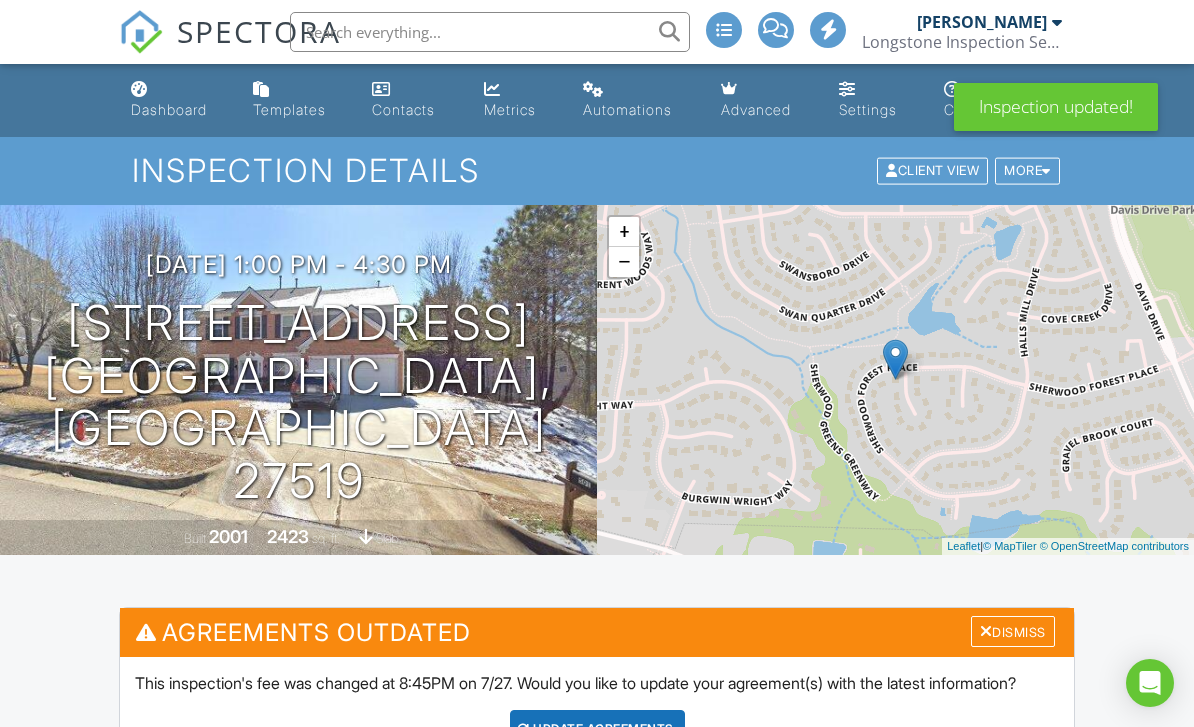scroll, scrollTop: 0, scrollLeft: 0, axis: both 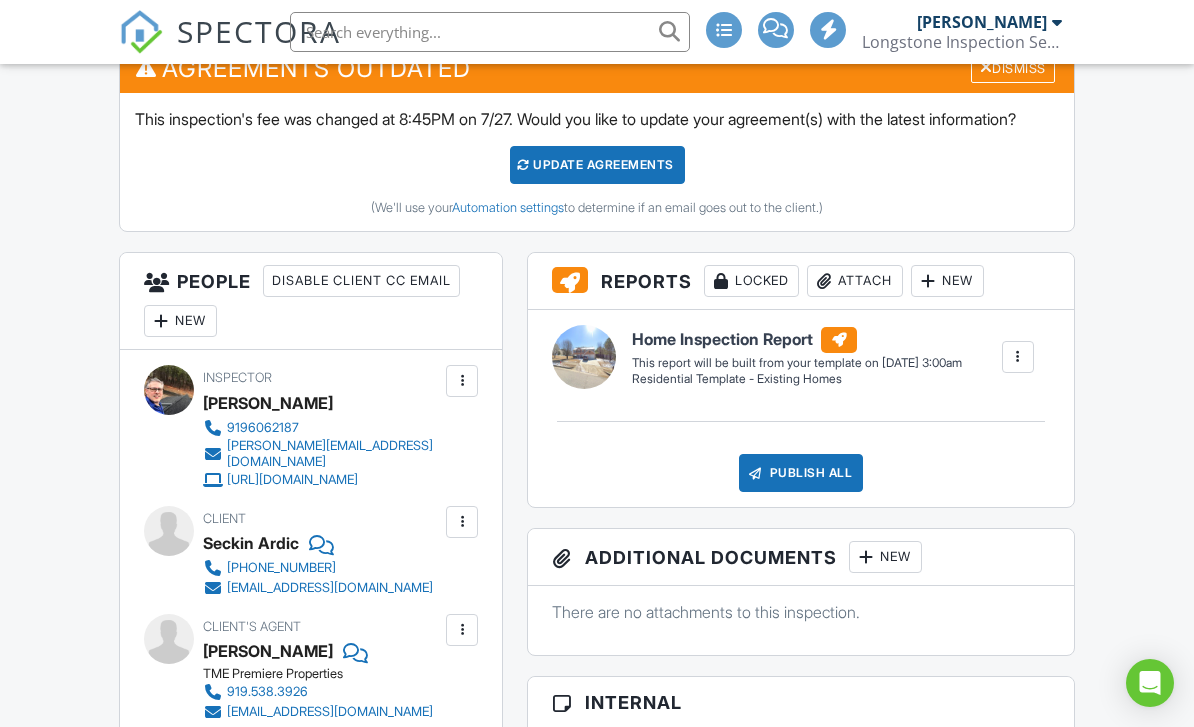 click on "Update Agreements" at bounding box center (597, 165) 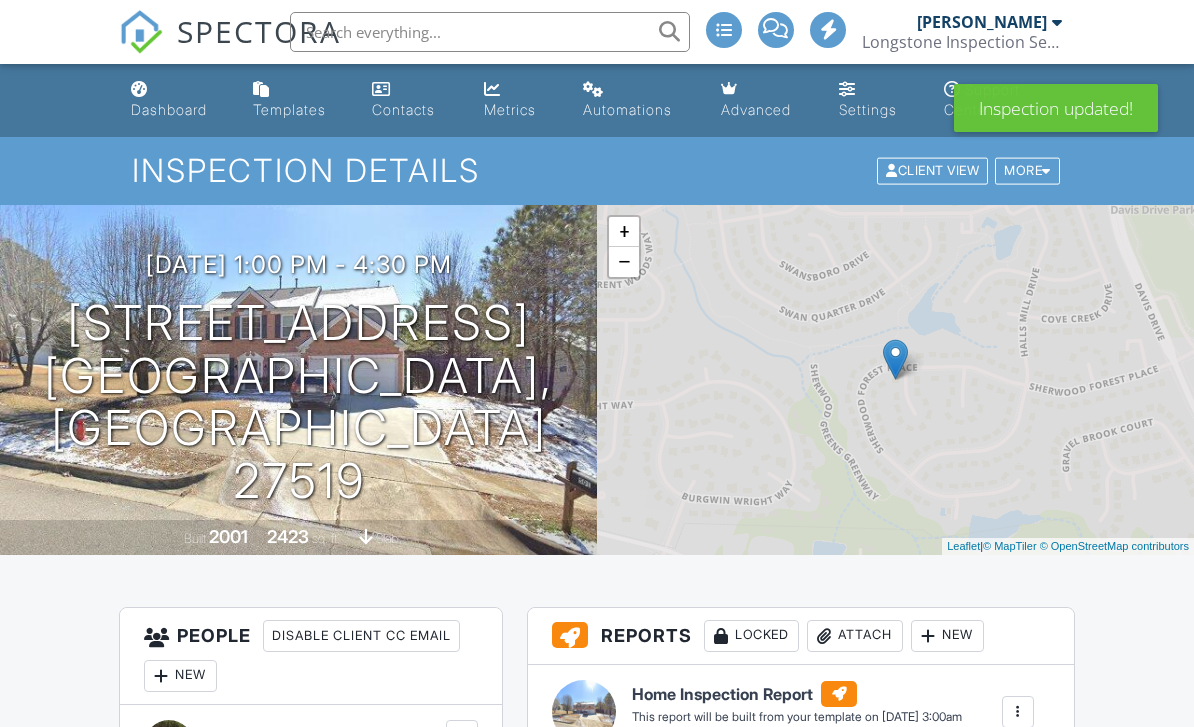 scroll, scrollTop: 0, scrollLeft: 0, axis: both 